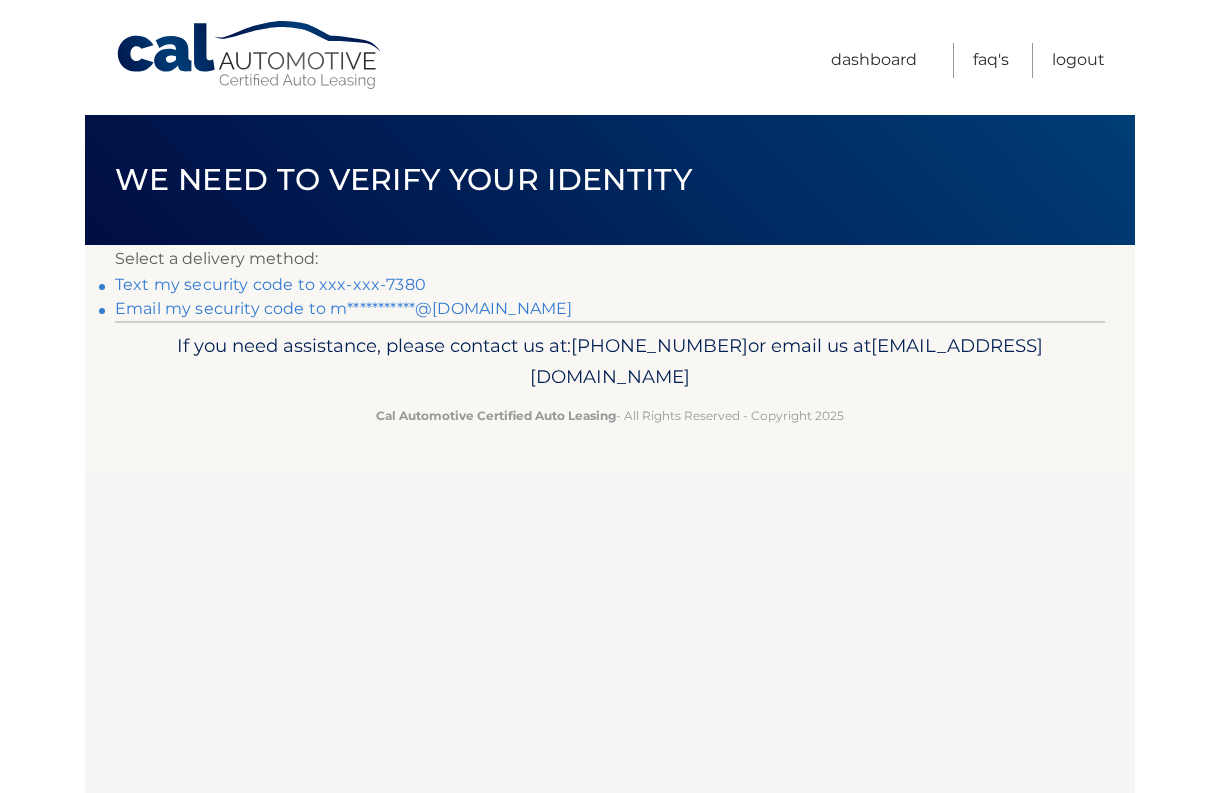 scroll, scrollTop: 0, scrollLeft: 0, axis: both 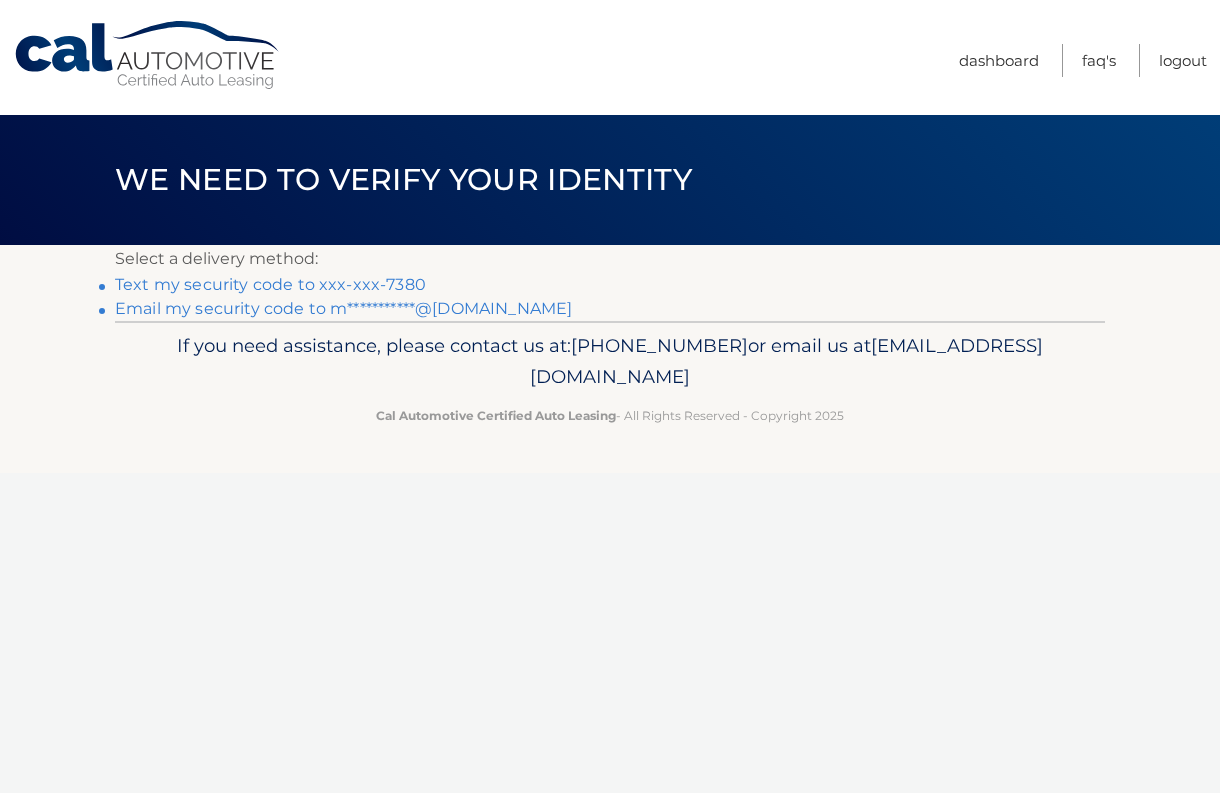 click on "Text my security code to xxx-xxx-7380" at bounding box center (270, 284) 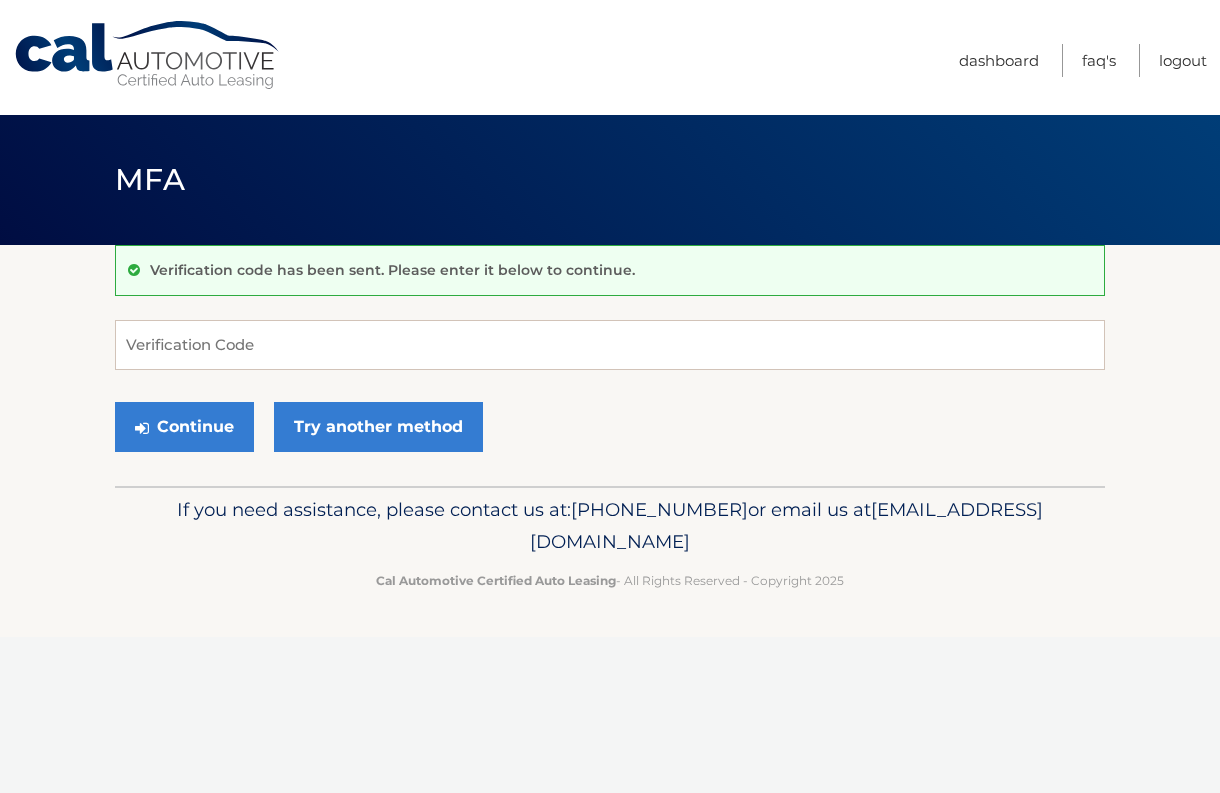 scroll, scrollTop: 0, scrollLeft: 0, axis: both 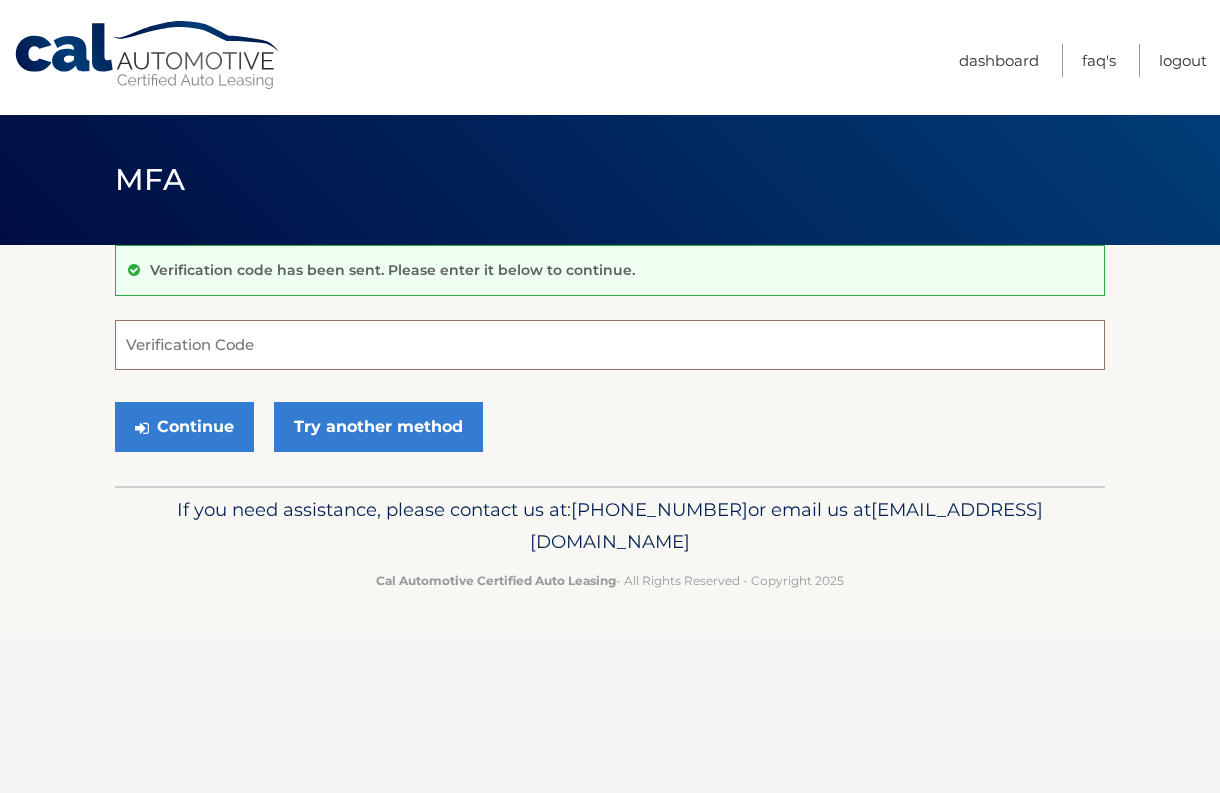 click on "Verification Code" at bounding box center [610, 345] 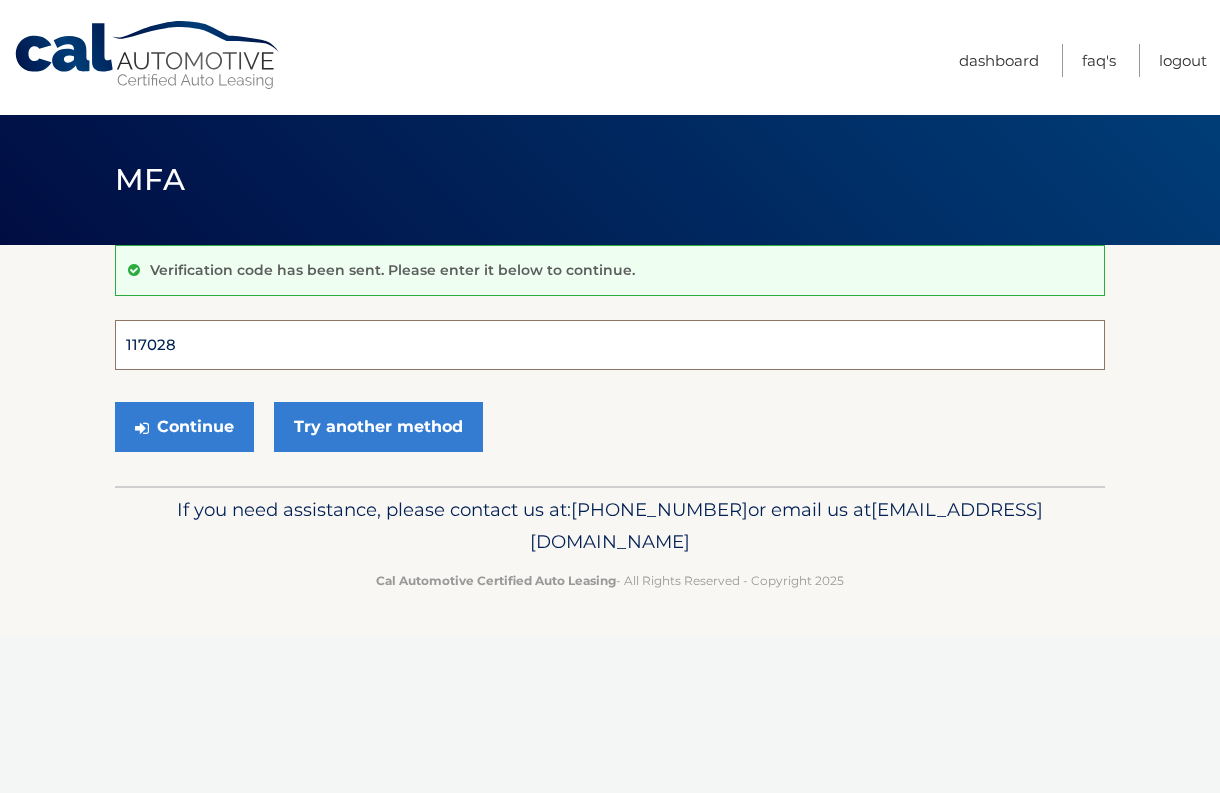 type on "117028" 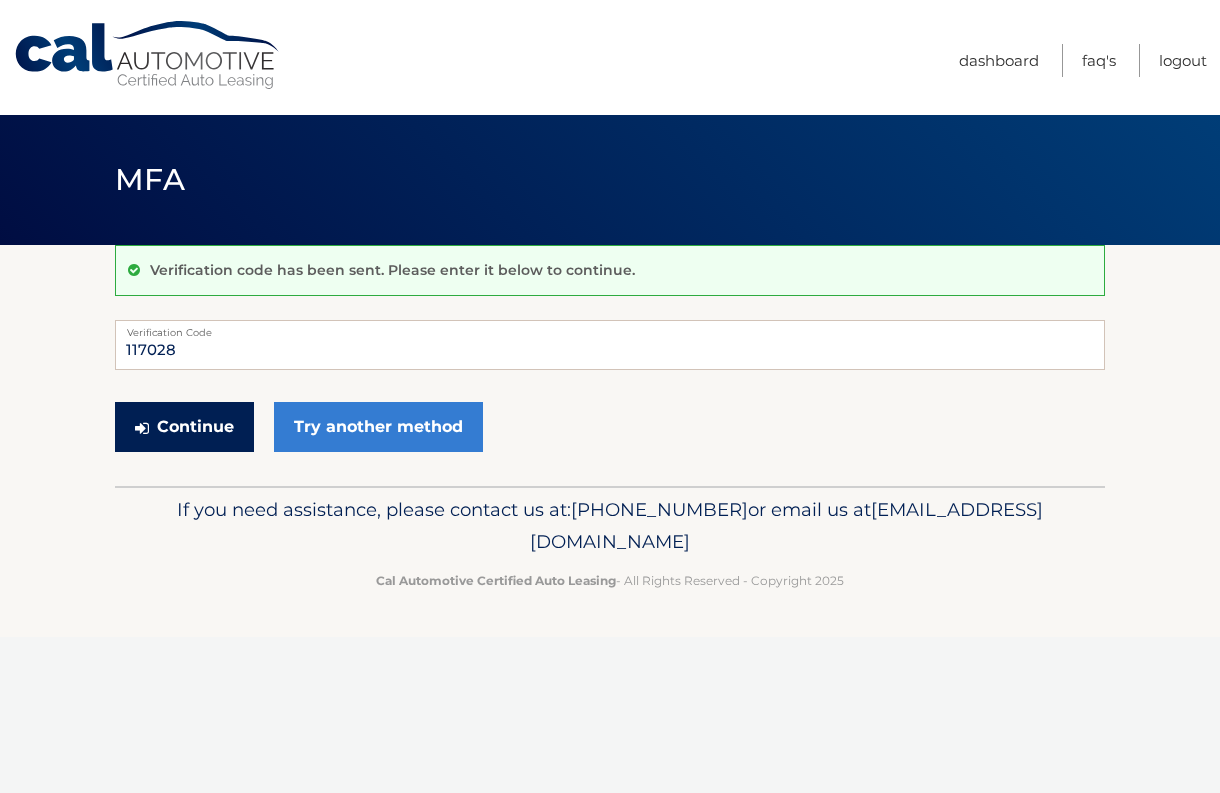 click on "Continue" at bounding box center (184, 427) 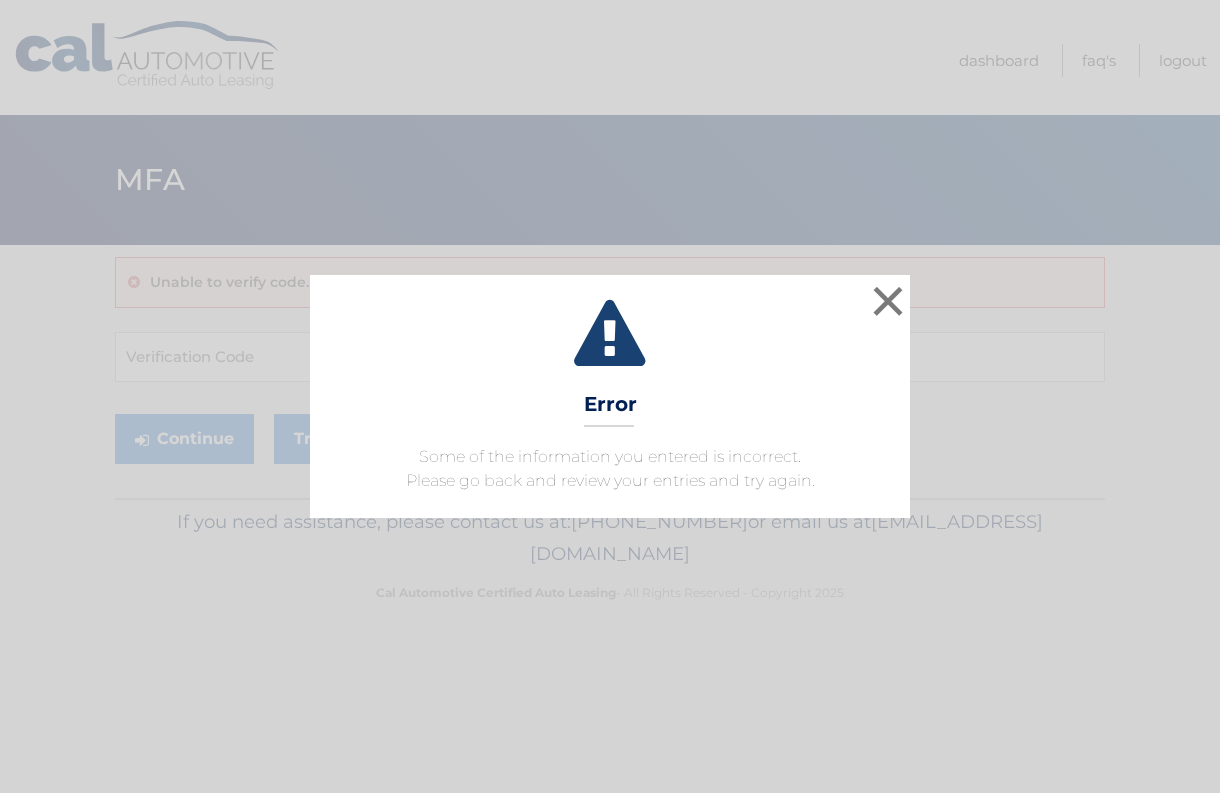 scroll, scrollTop: 0, scrollLeft: 0, axis: both 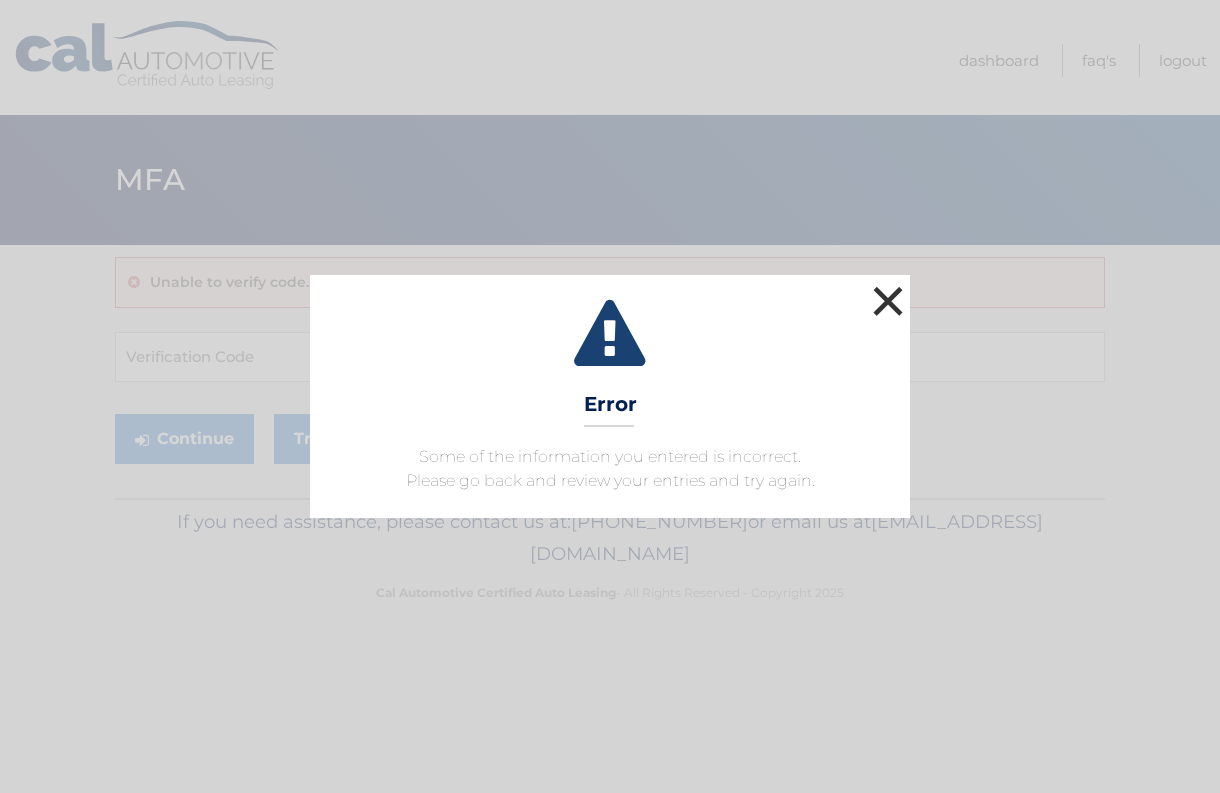 click on "×" at bounding box center (888, 301) 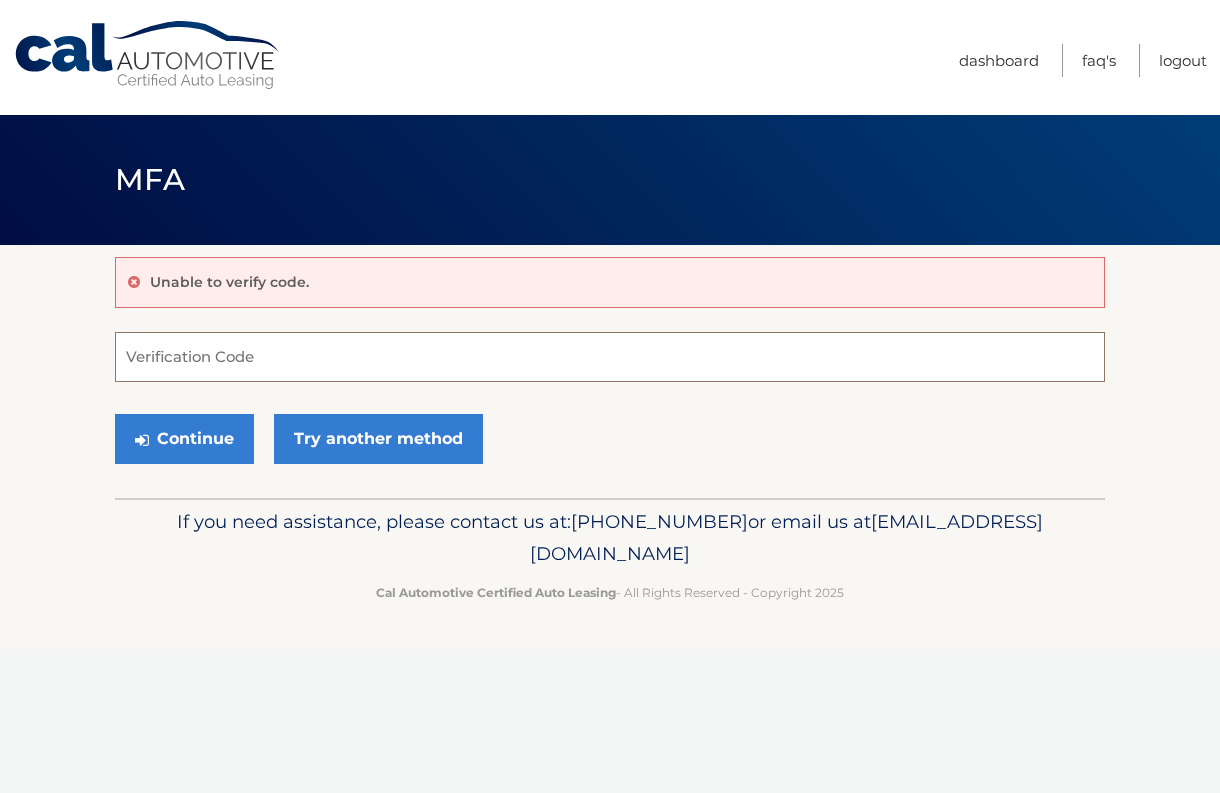 click on "Verification Code" at bounding box center (610, 357) 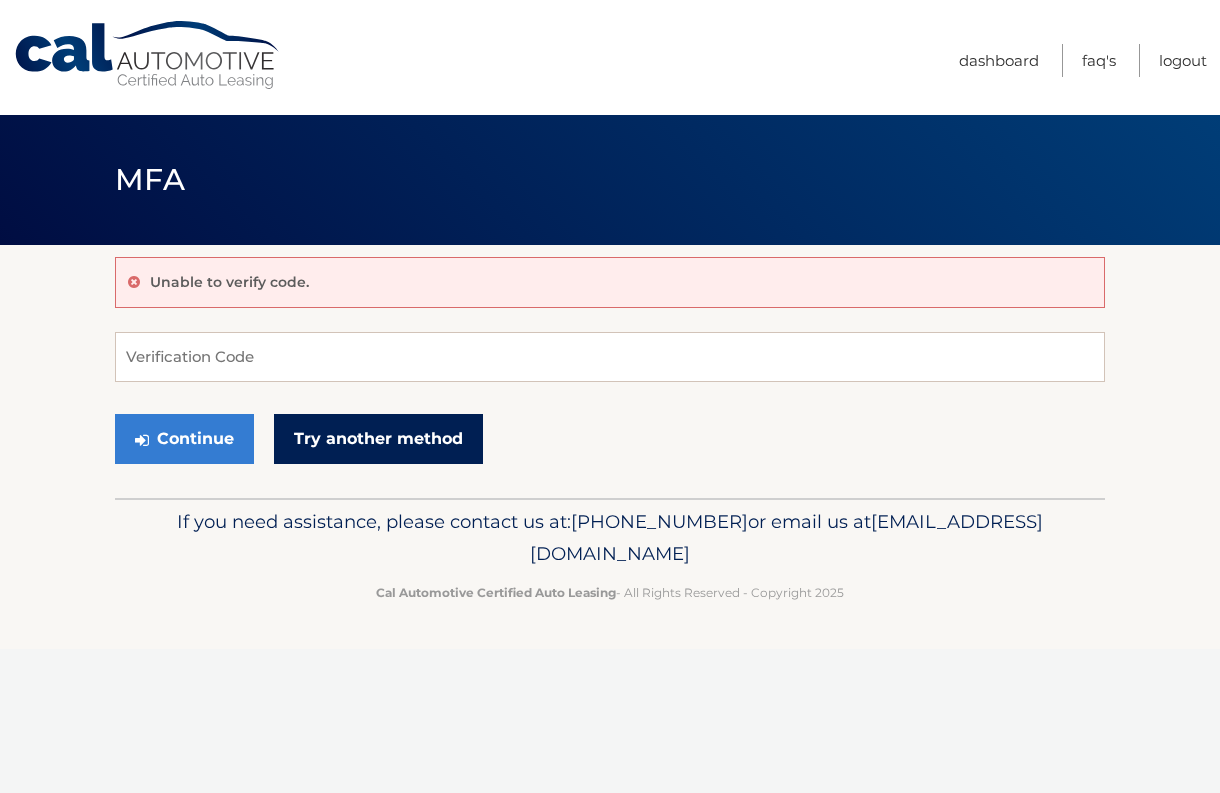click on "Try another method" at bounding box center (378, 439) 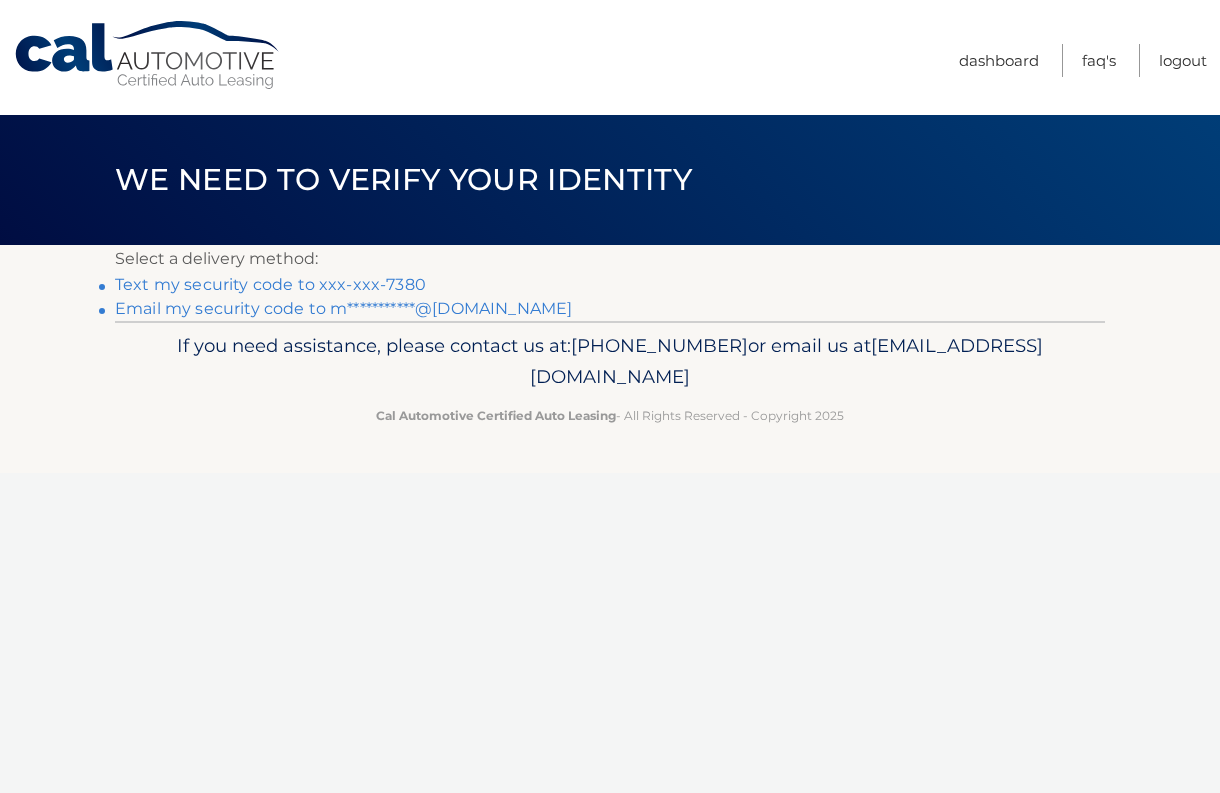 scroll, scrollTop: 0, scrollLeft: 0, axis: both 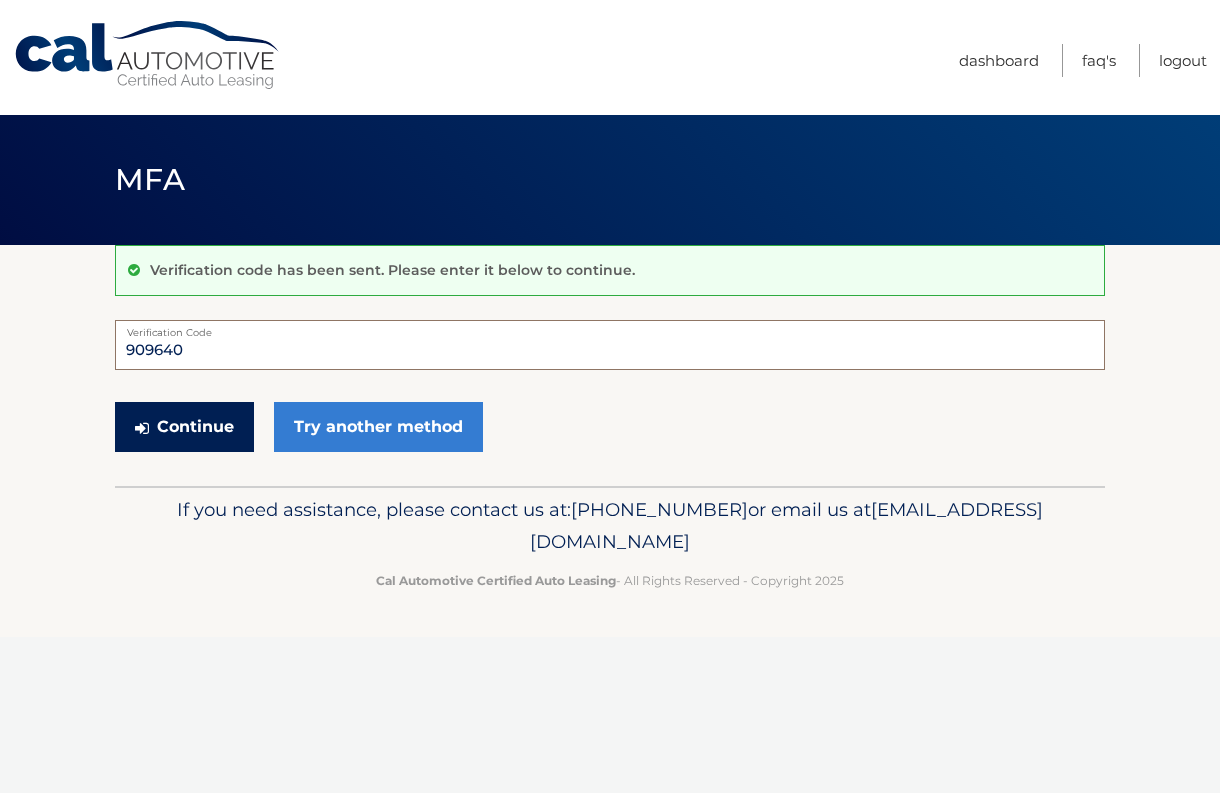 type on "909640" 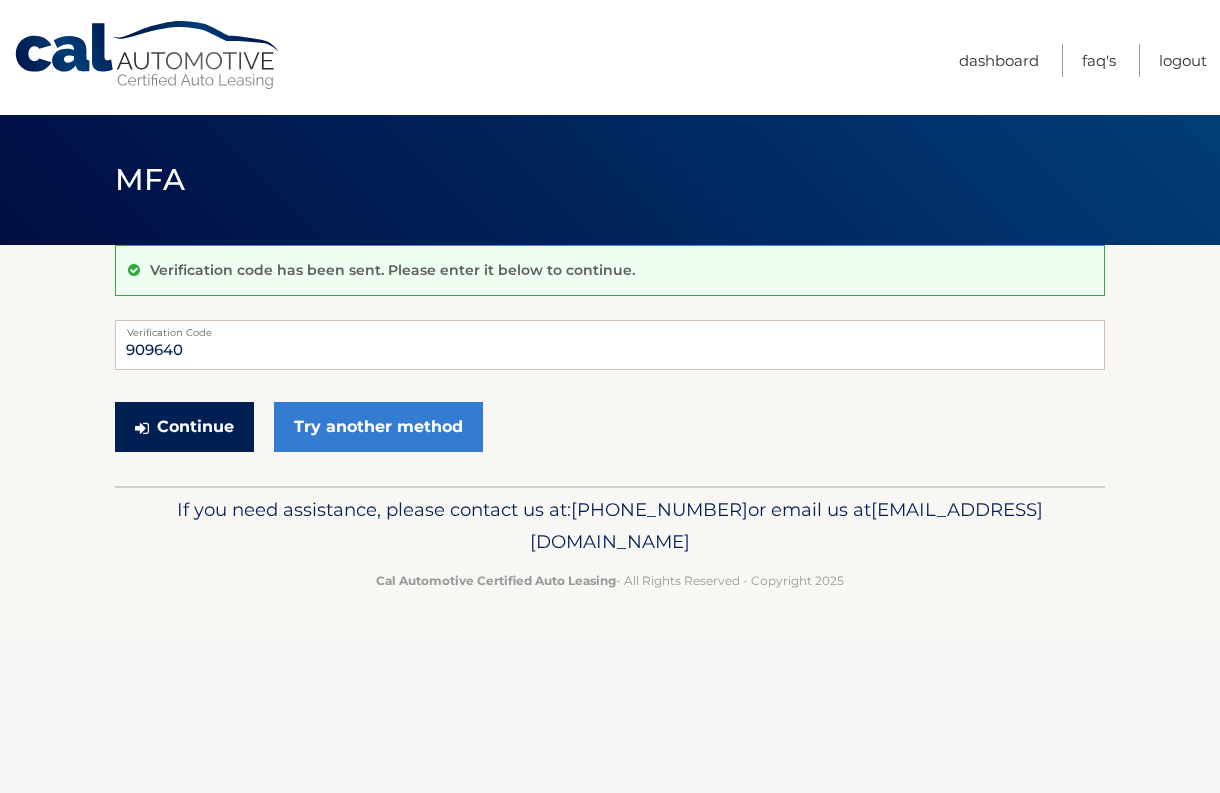 click on "Continue" at bounding box center [184, 427] 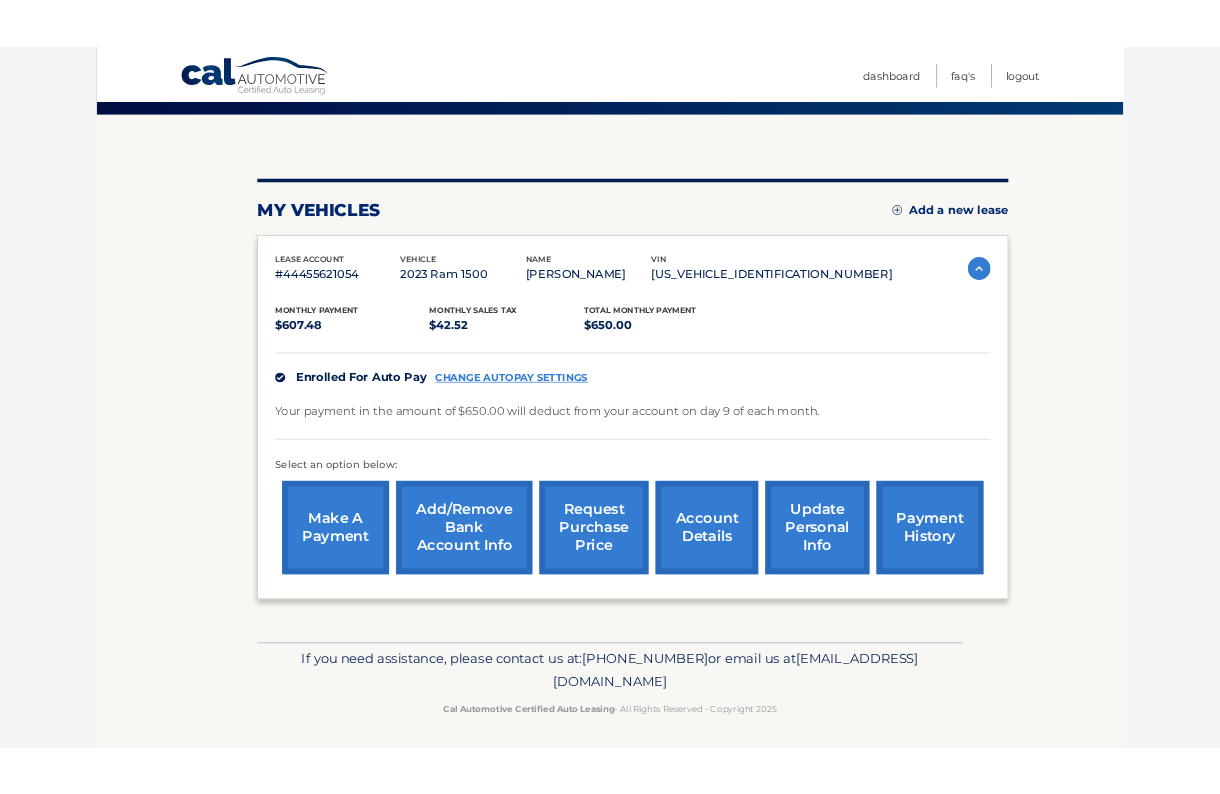 scroll, scrollTop: 149, scrollLeft: 0, axis: vertical 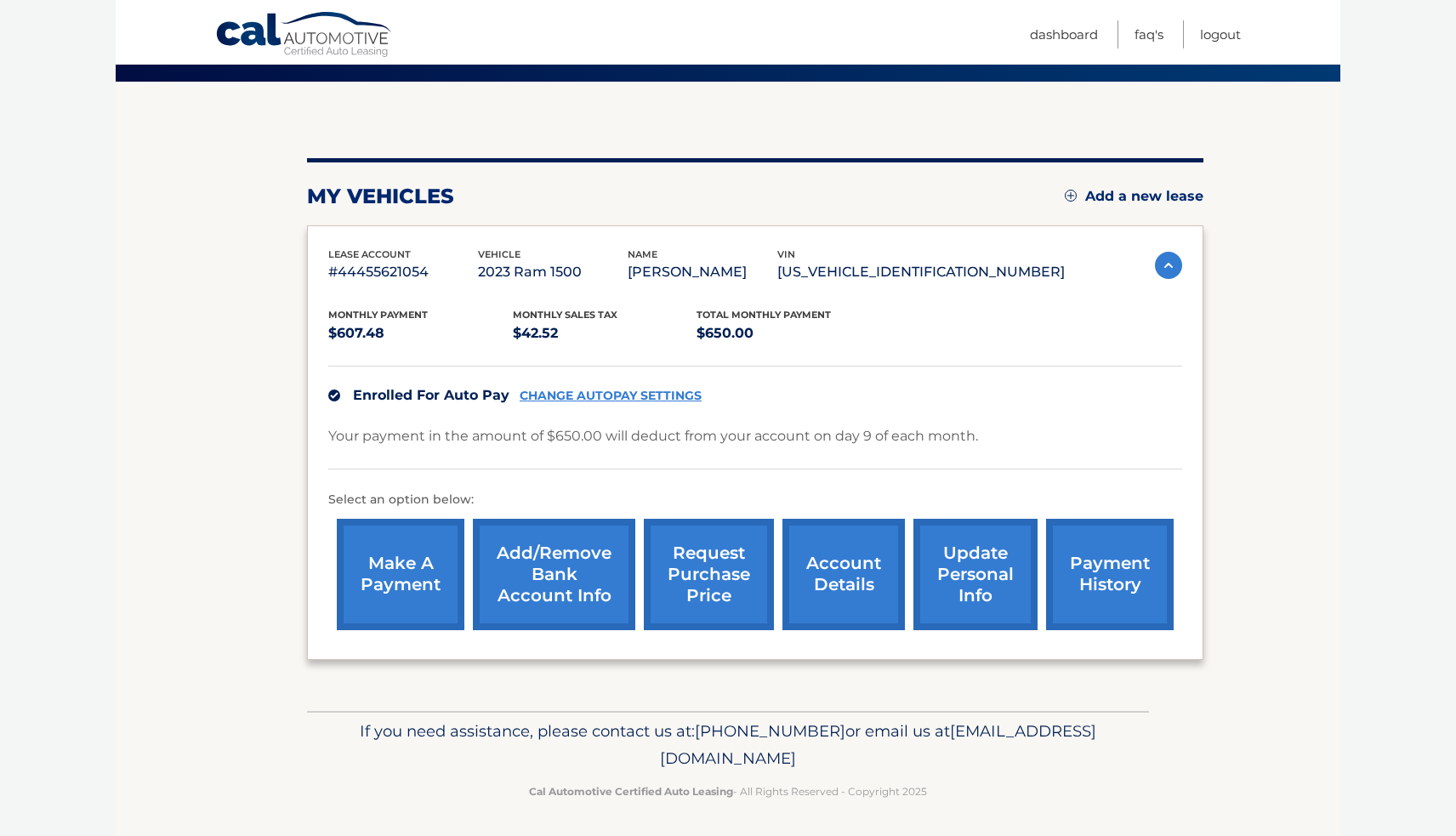 click on "Add/Remove bank account info" at bounding box center [554, 574] 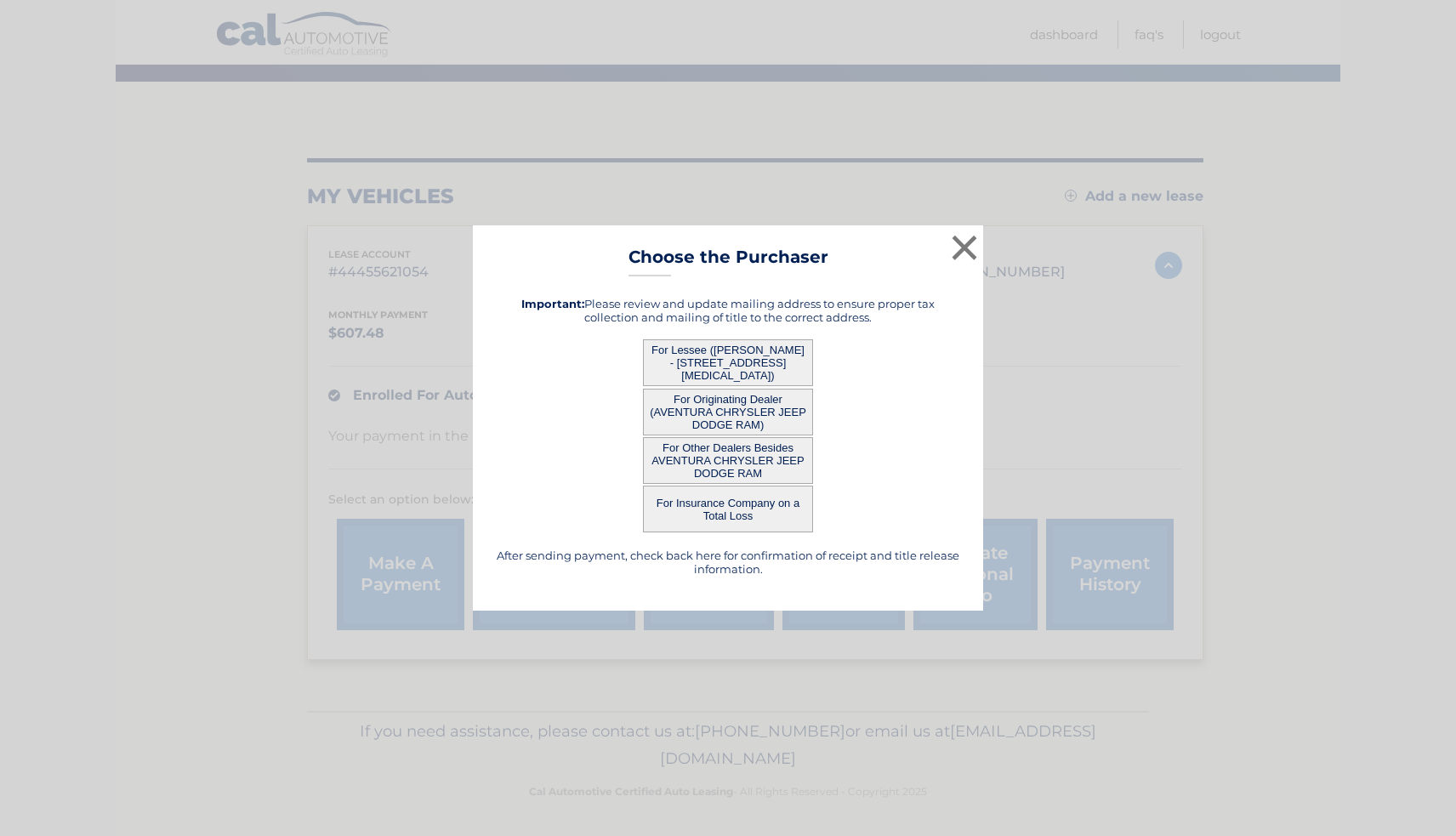 click on "For Lessee ([PERSON_NAME] - [STREET_ADDRESS][MEDICAL_DATA])" at bounding box center (728, 362) 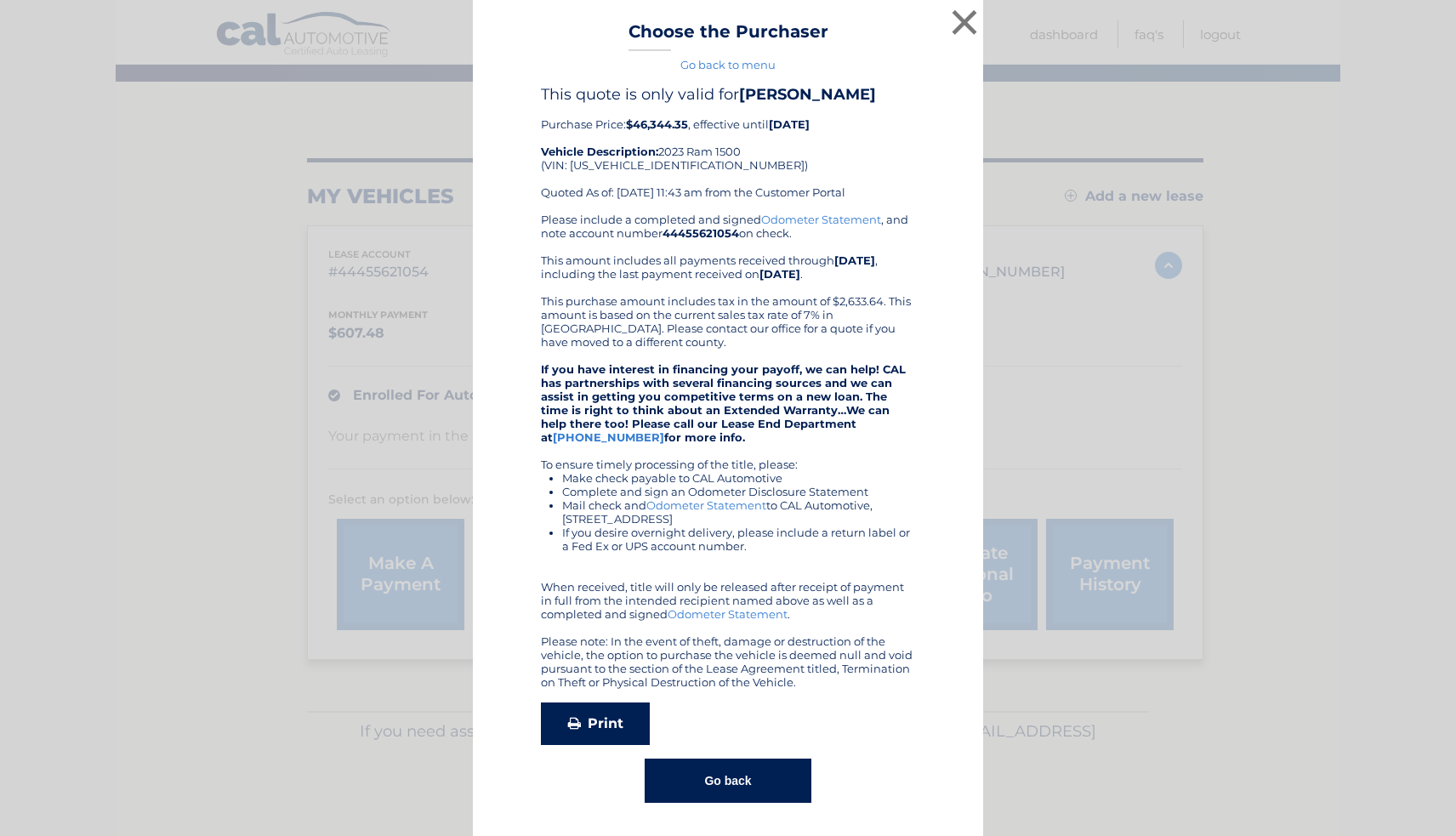 click on "Print" at bounding box center (595, 724) 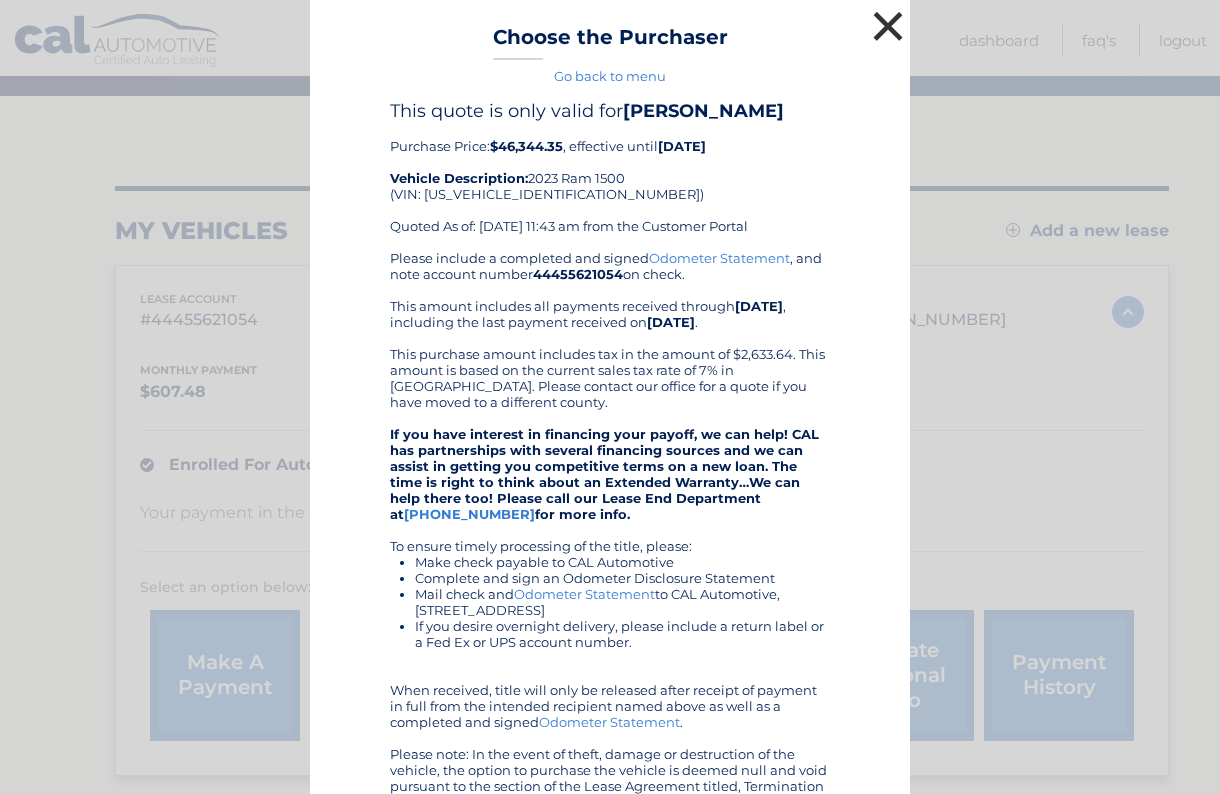 click on "×" at bounding box center [888, 26] 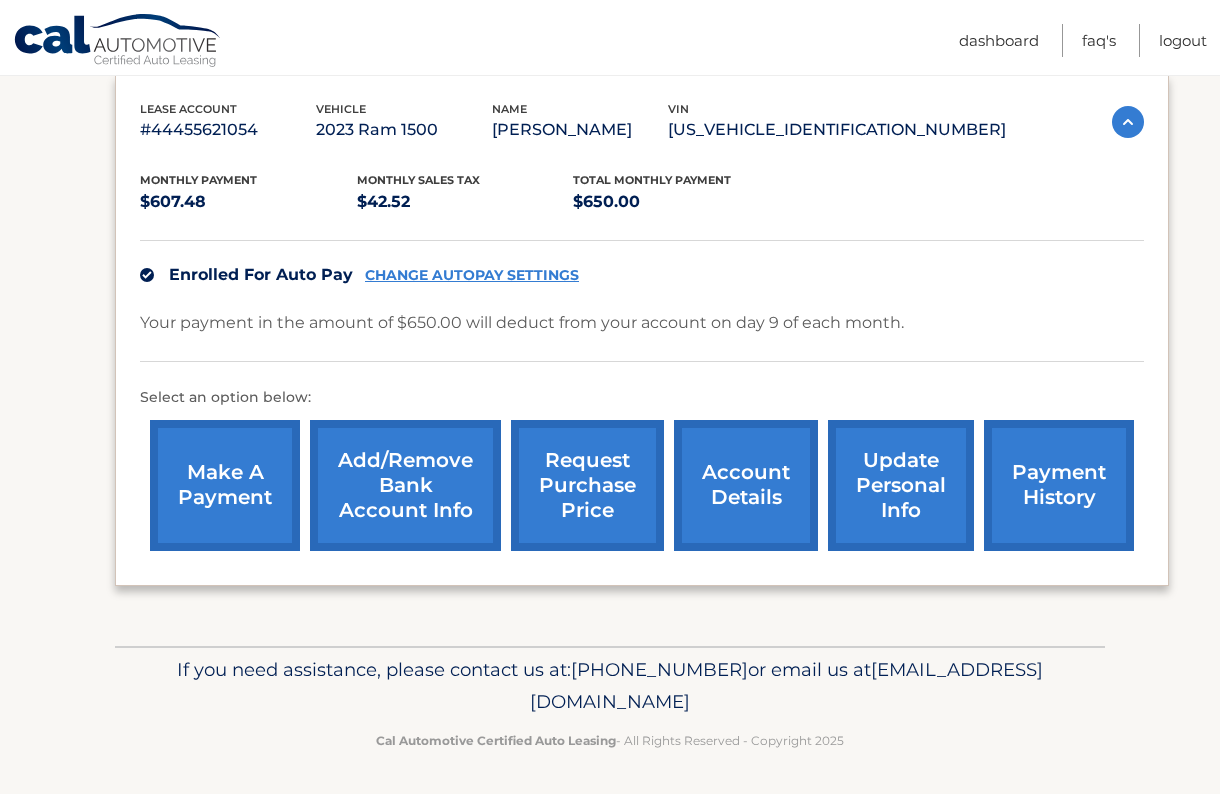 scroll, scrollTop: 338, scrollLeft: 0, axis: vertical 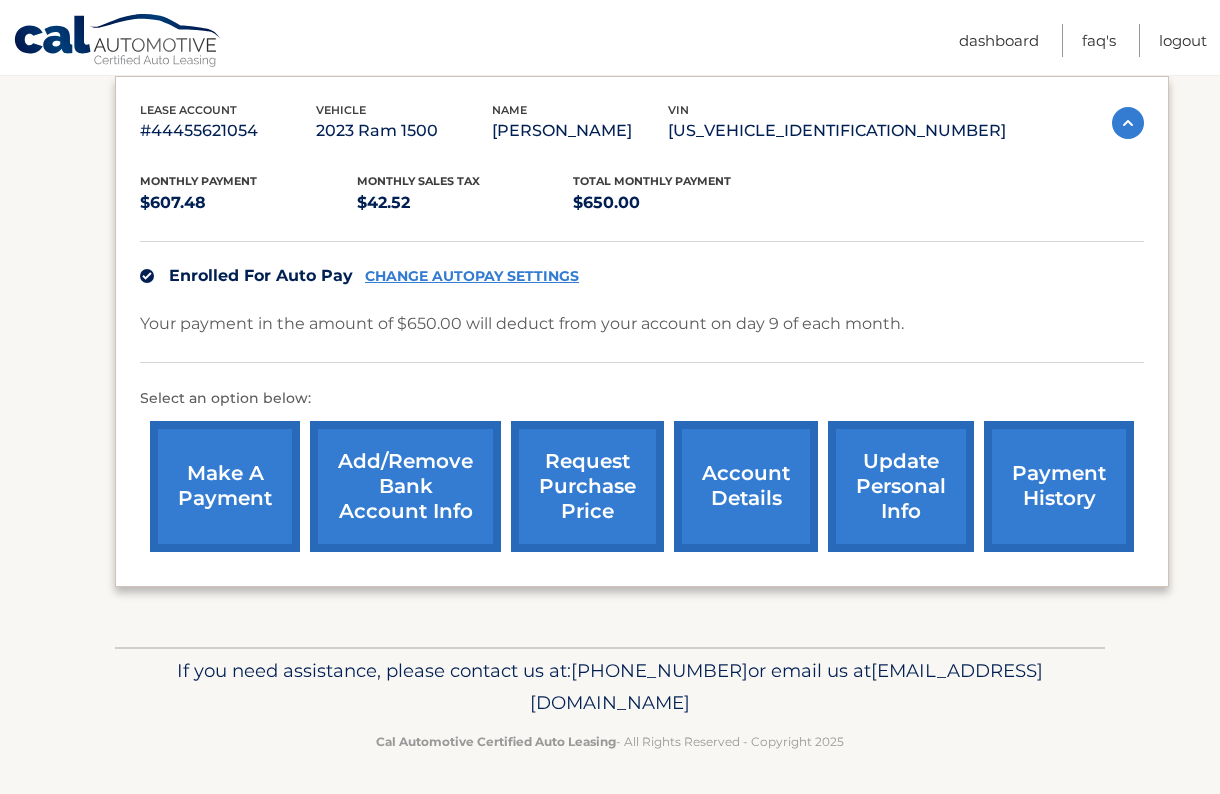 click on "account details" at bounding box center (746, 486) 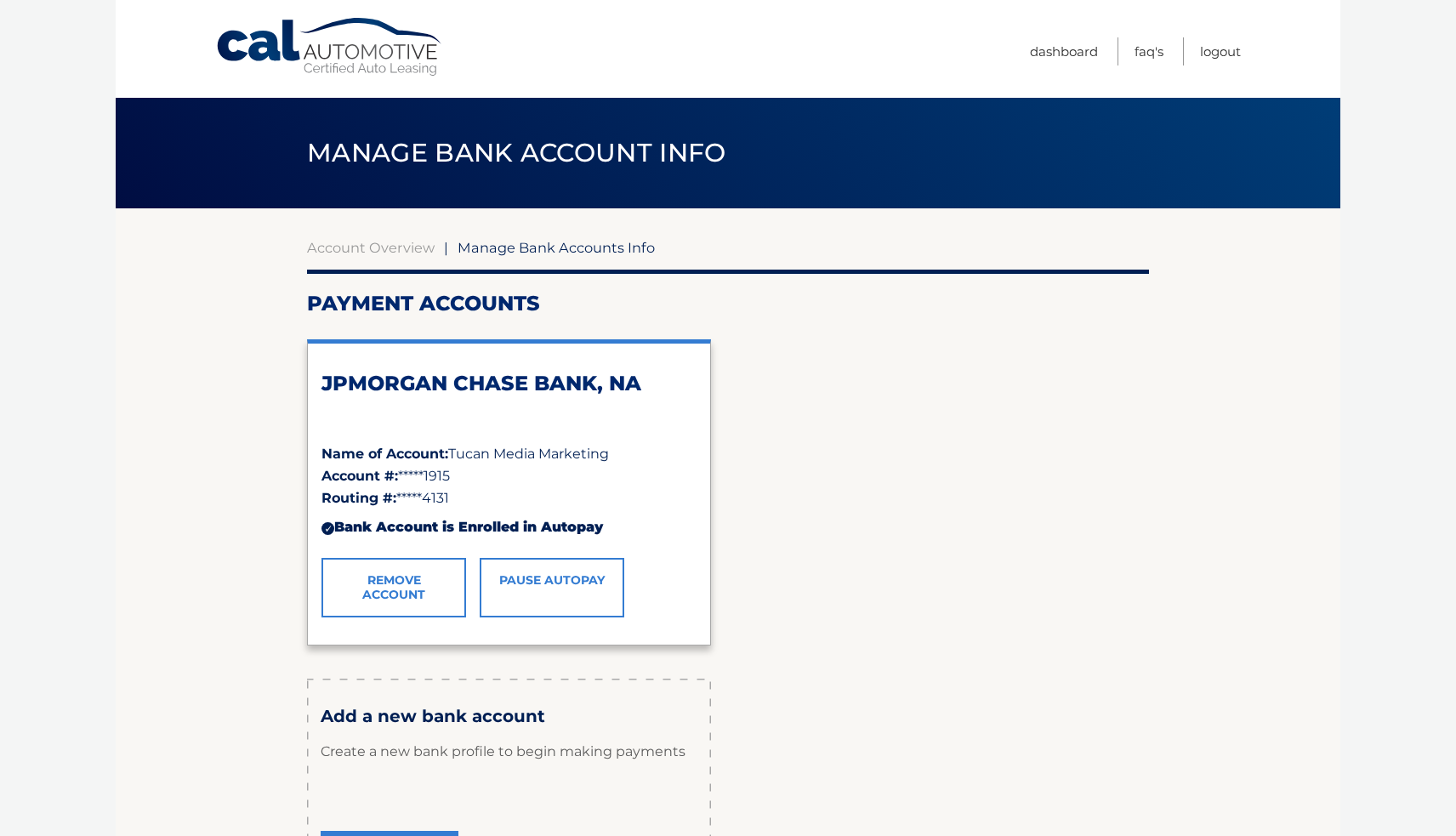 scroll, scrollTop: 0, scrollLeft: 0, axis: both 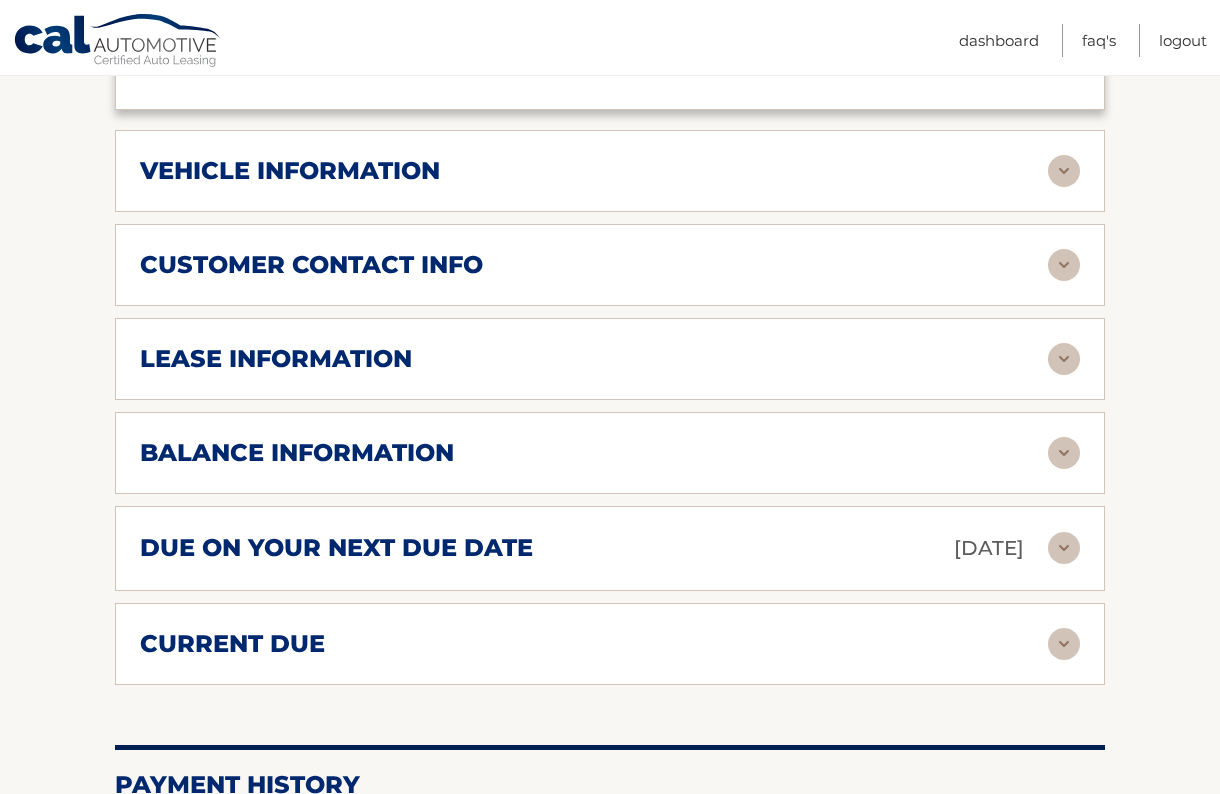 click at bounding box center (1064, 453) 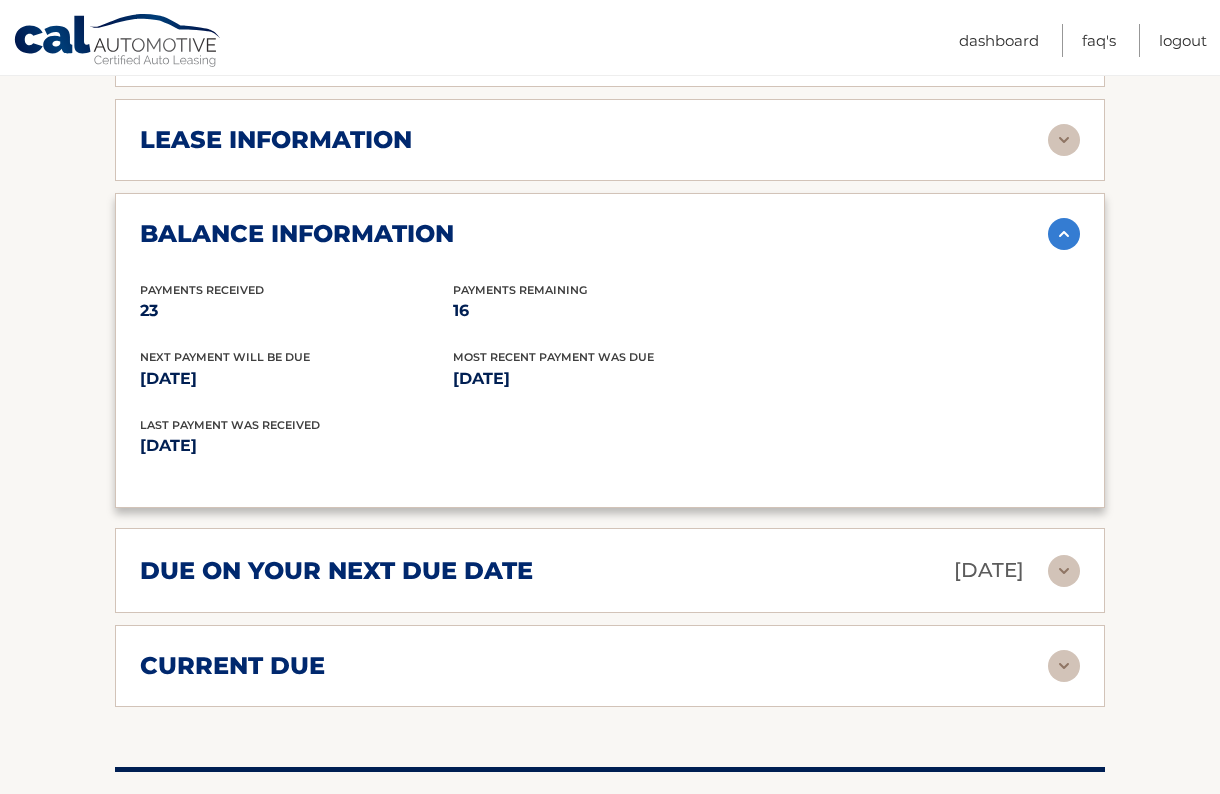 scroll, scrollTop: 1078, scrollLeft: 0, axis: vertical 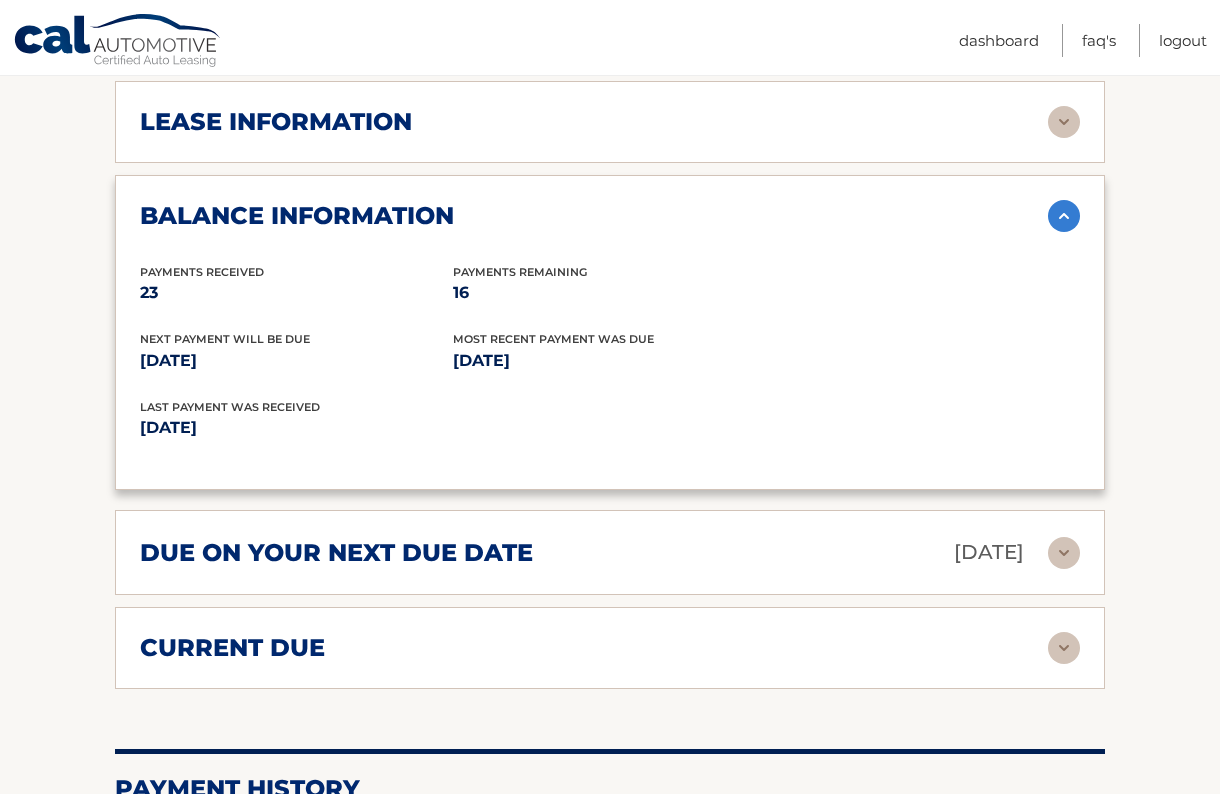 click at bounding box center (1064, 648) 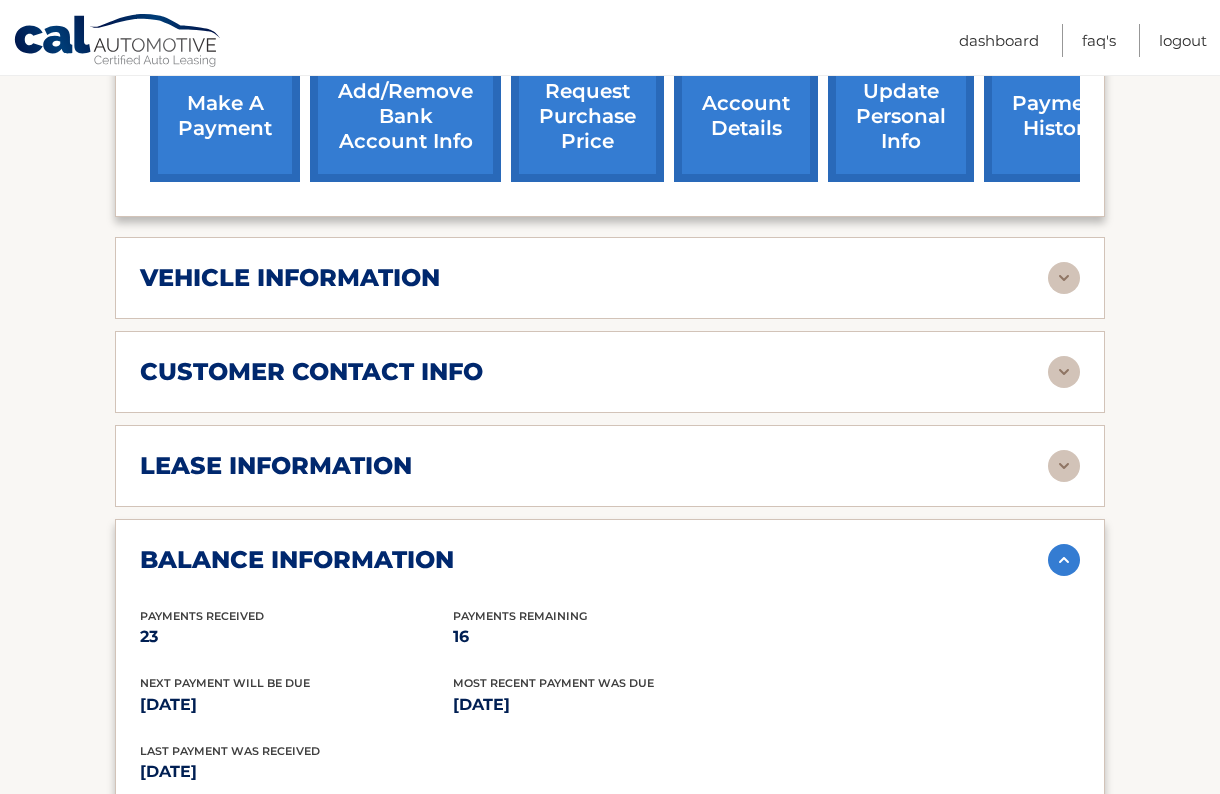 scroll, scrollTop: 730, scrollLeft: 0, axis: vertical 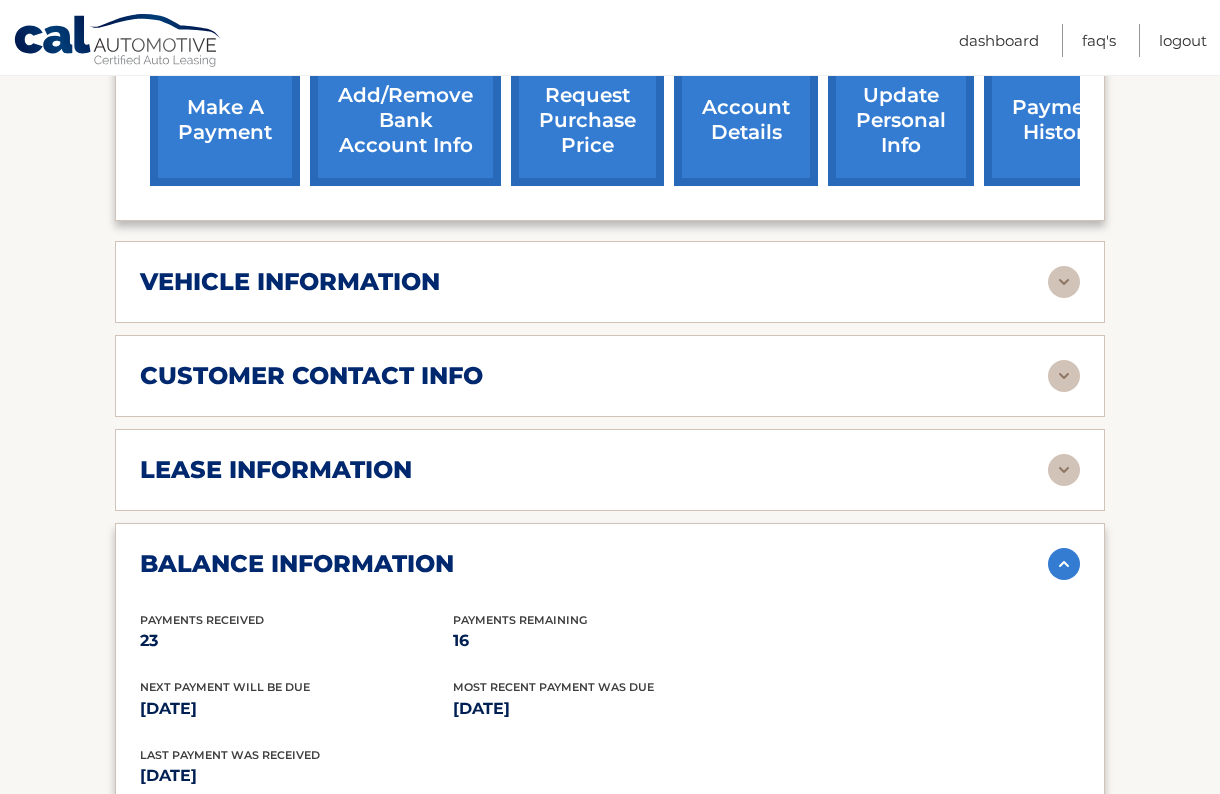 click at bounding box center (1064, 376) 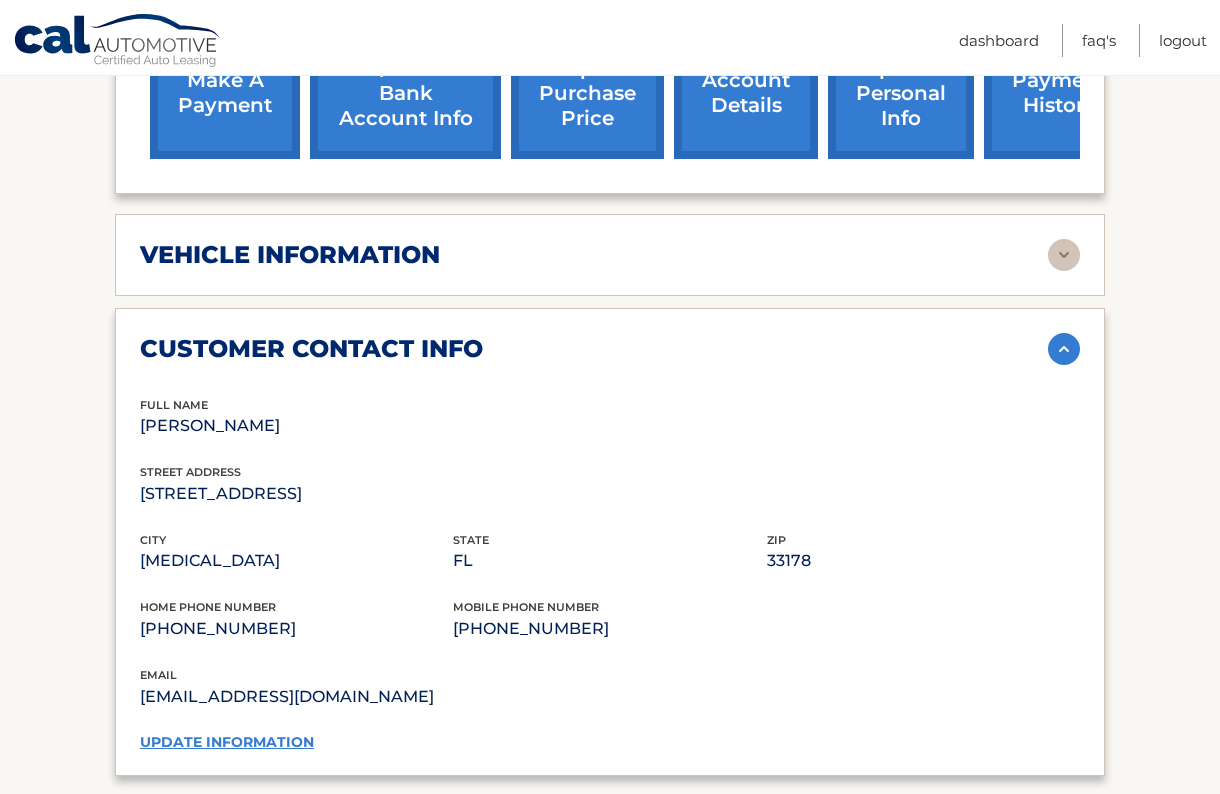 scroll, scrollTop: 715, scrollLeft: 0, axis: vertical 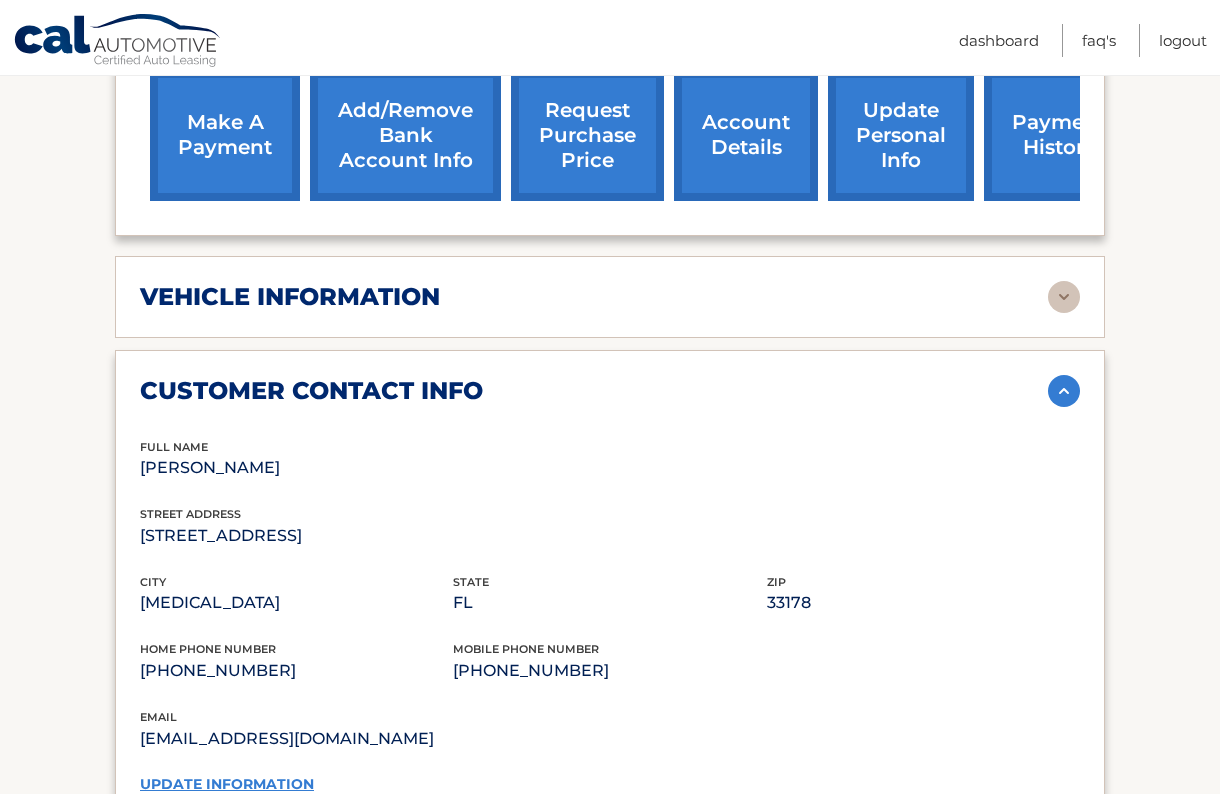 click at bounding box center (1064, 391) 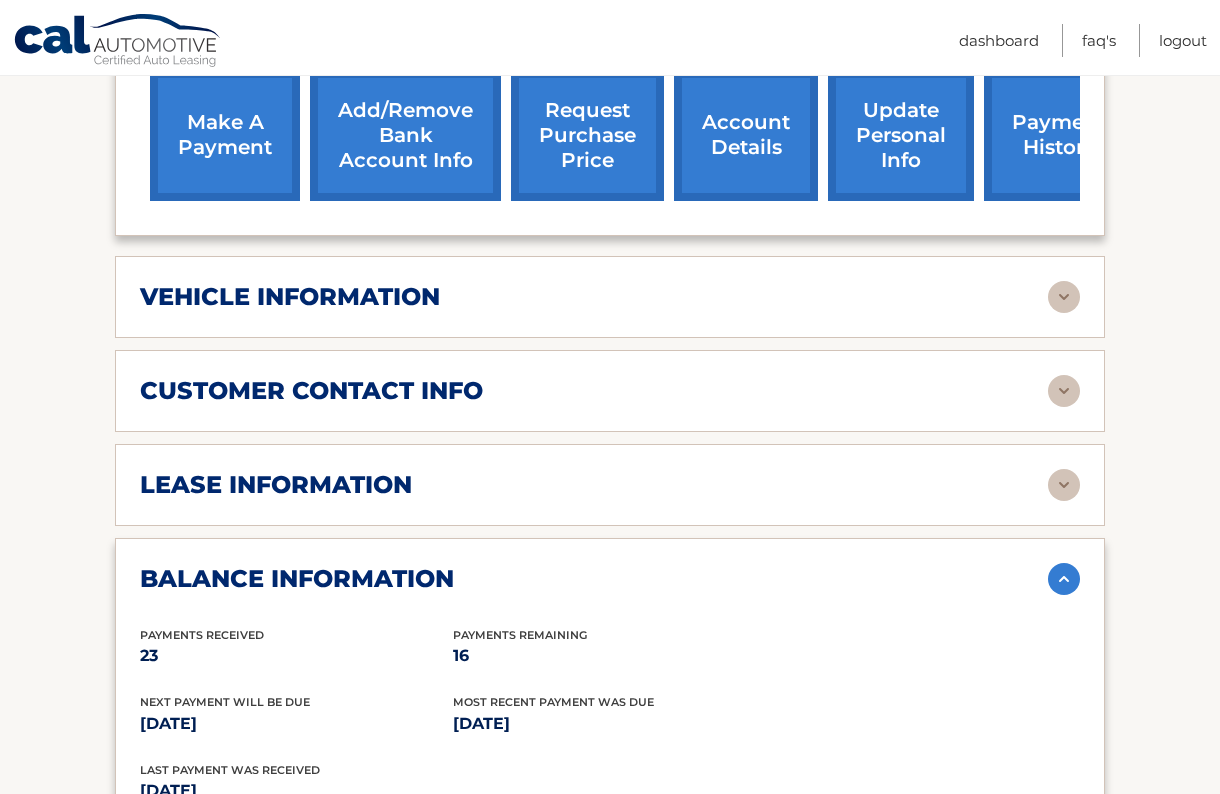 click at bounding box center [1064, 297] 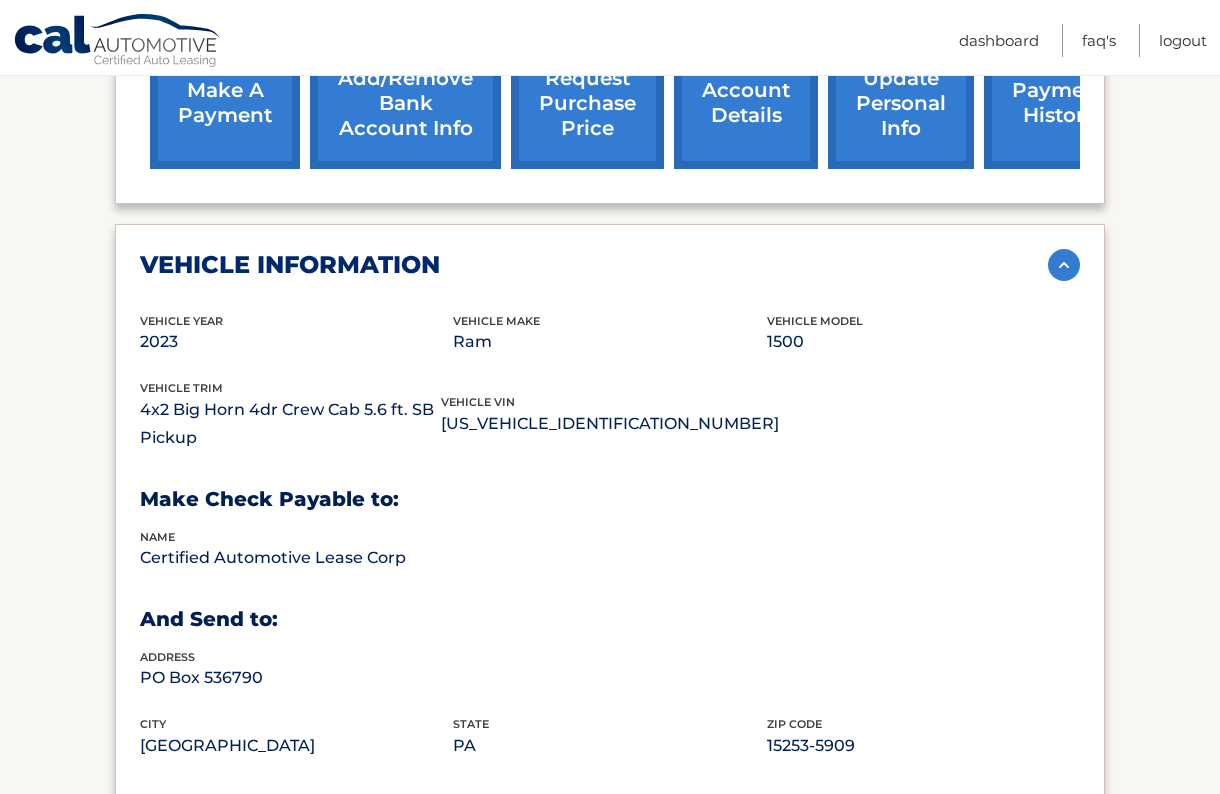 scroll, scrollTop: 713, scrollLeft: 0, axis: vertical 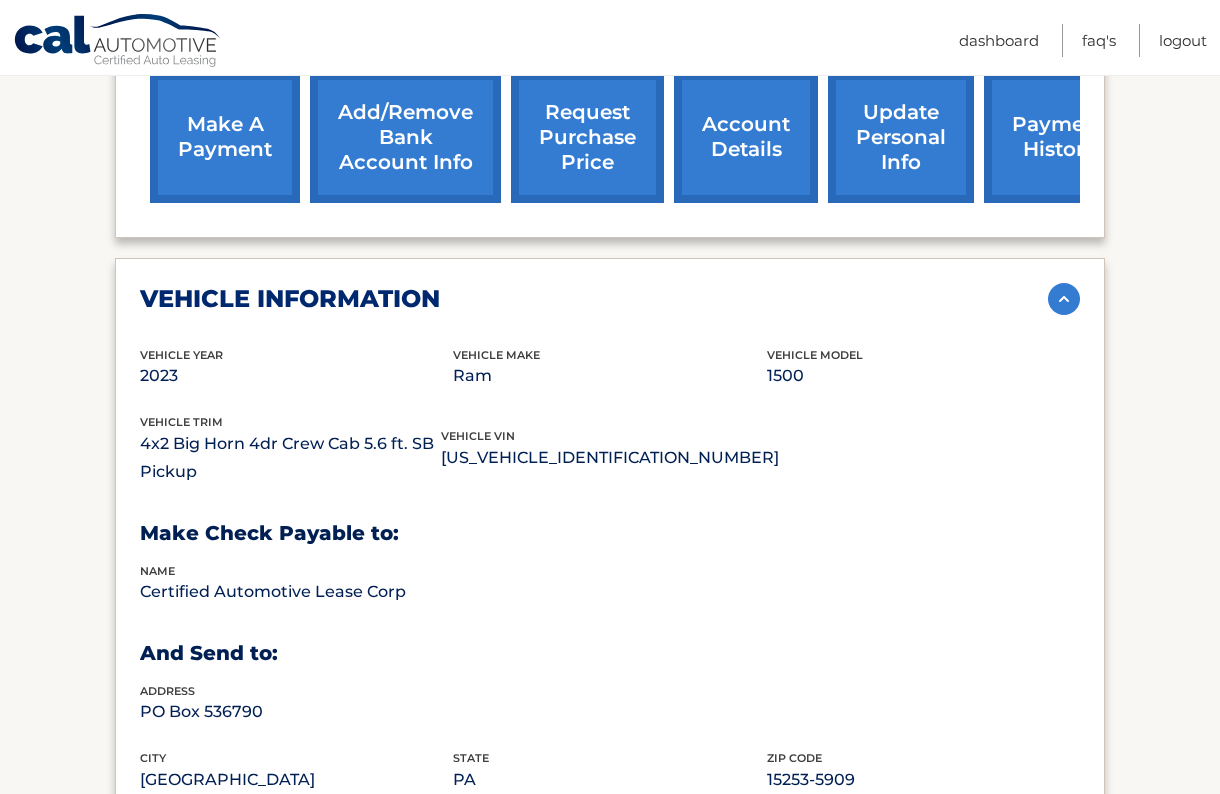 click at bounding box center (1064, 299) 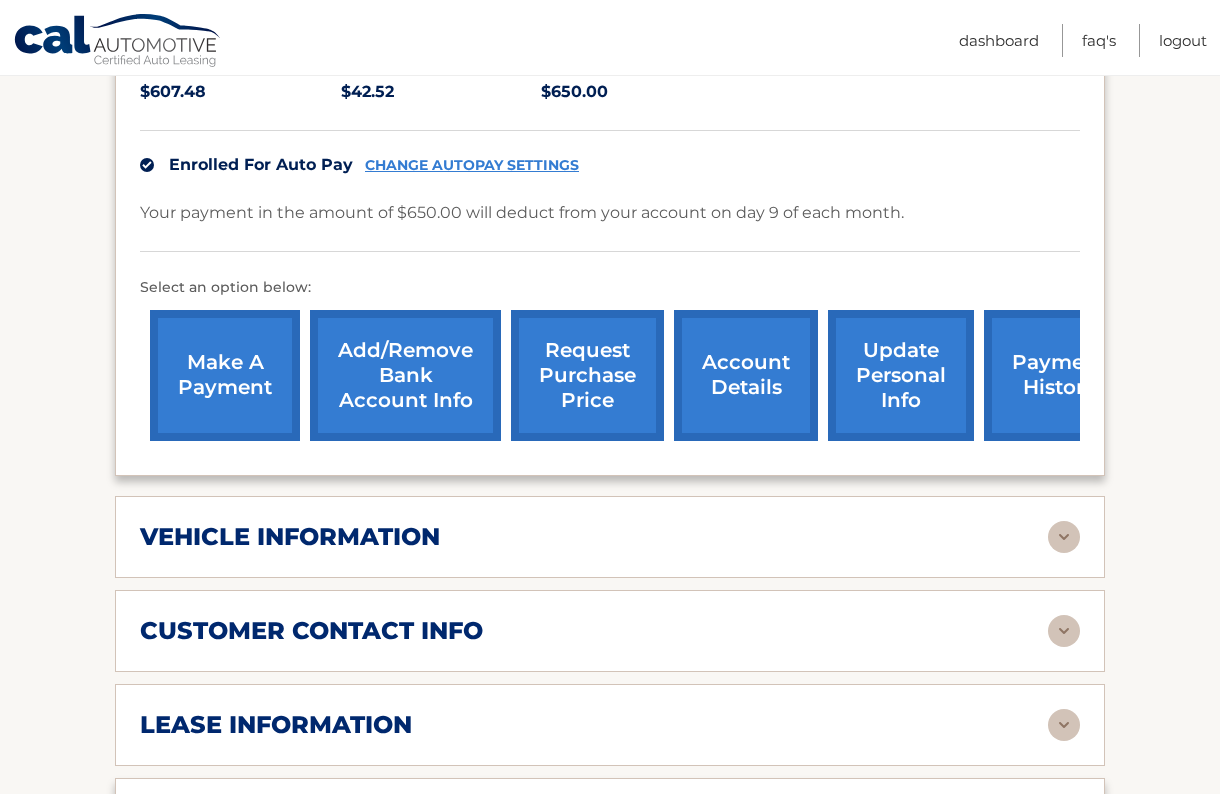 scroll, scrollTop: 475, scrollLeft: 0, axis: vertical 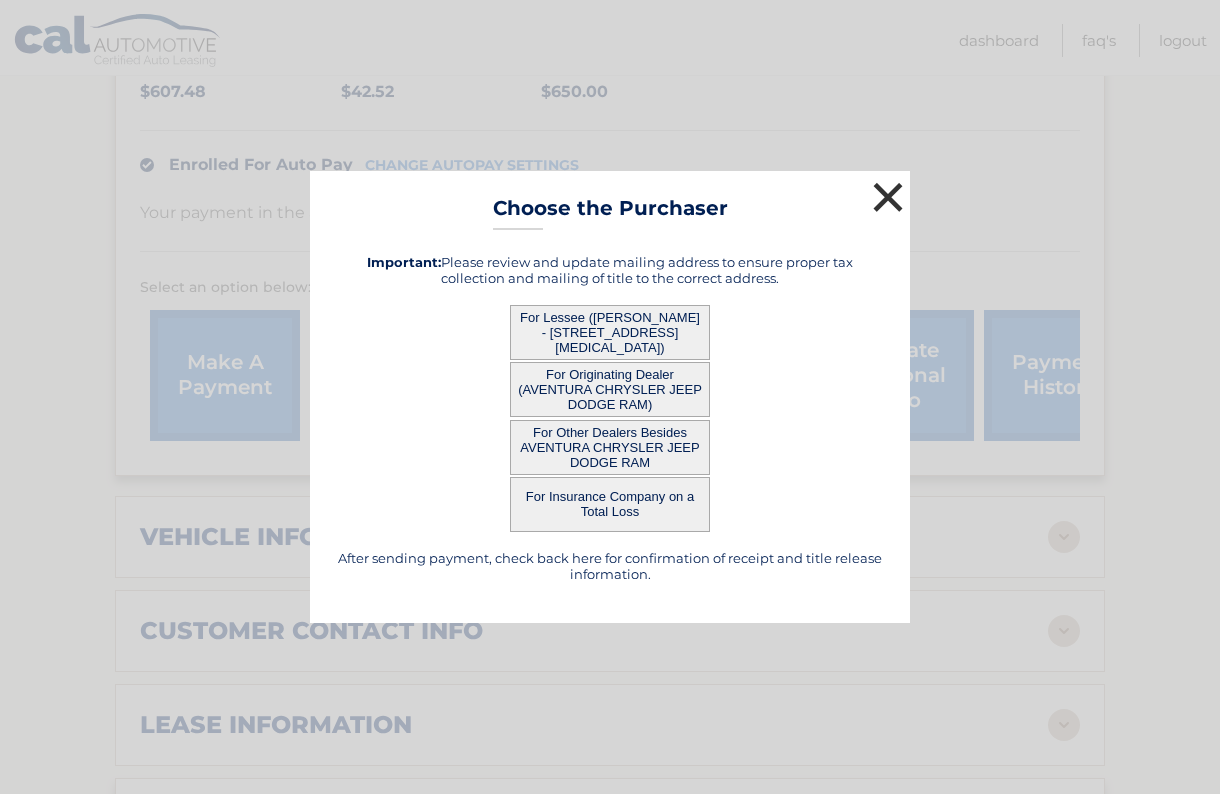 click on "×" at bounding box center [888, 197] 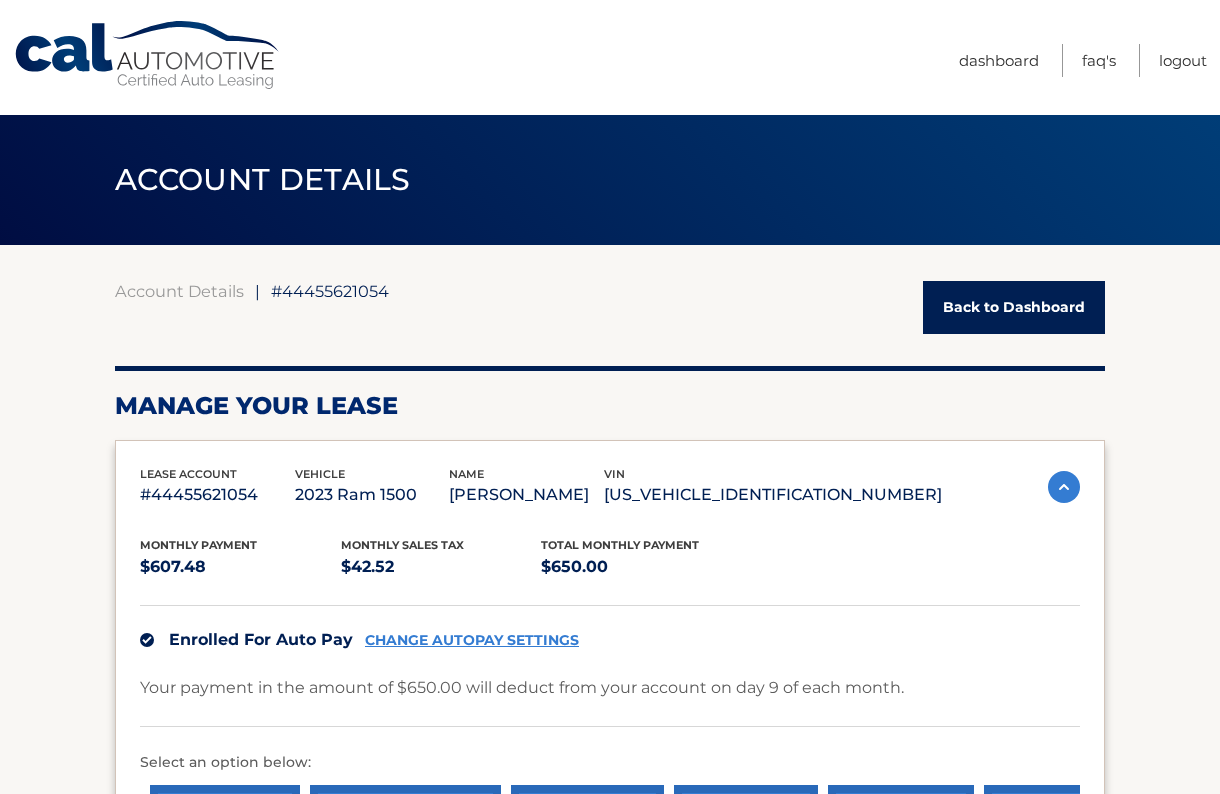 scroll, scrollTop: 0, scrollLeft: 0, axis: both 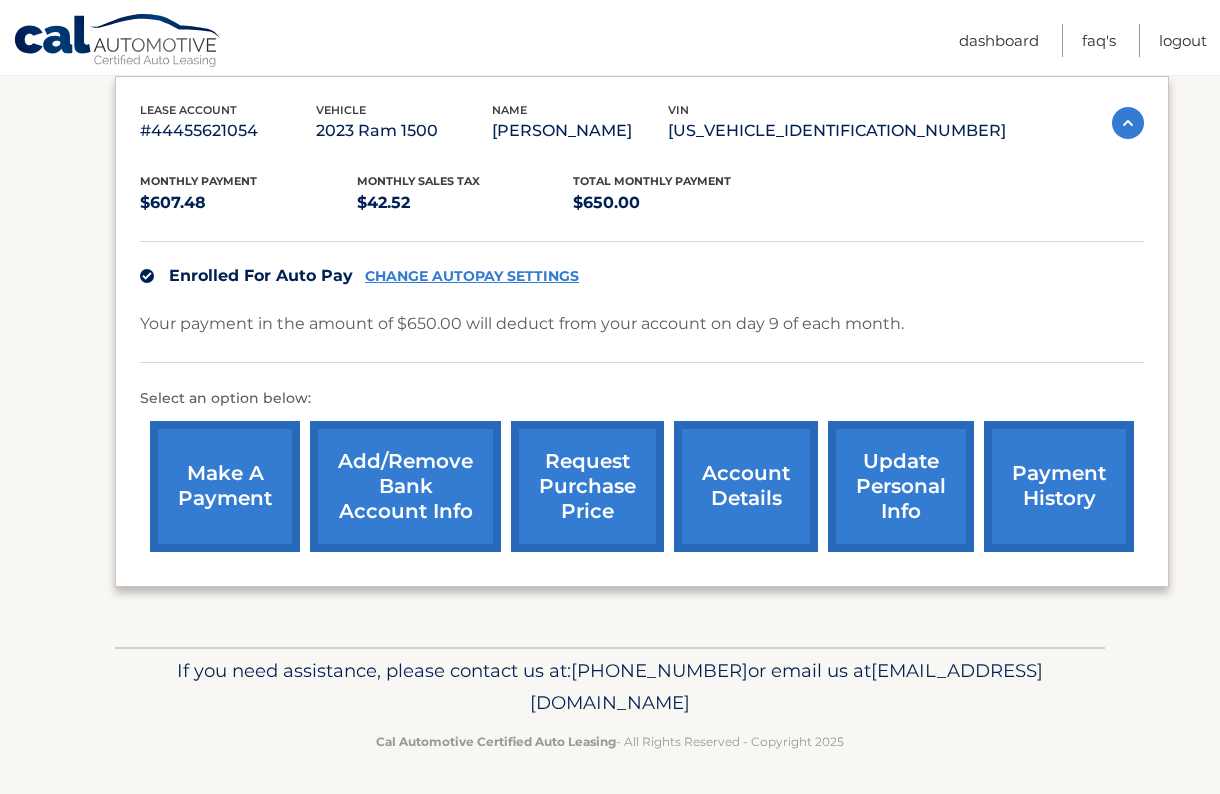 click on "account details" at bounding box center [746, 486] 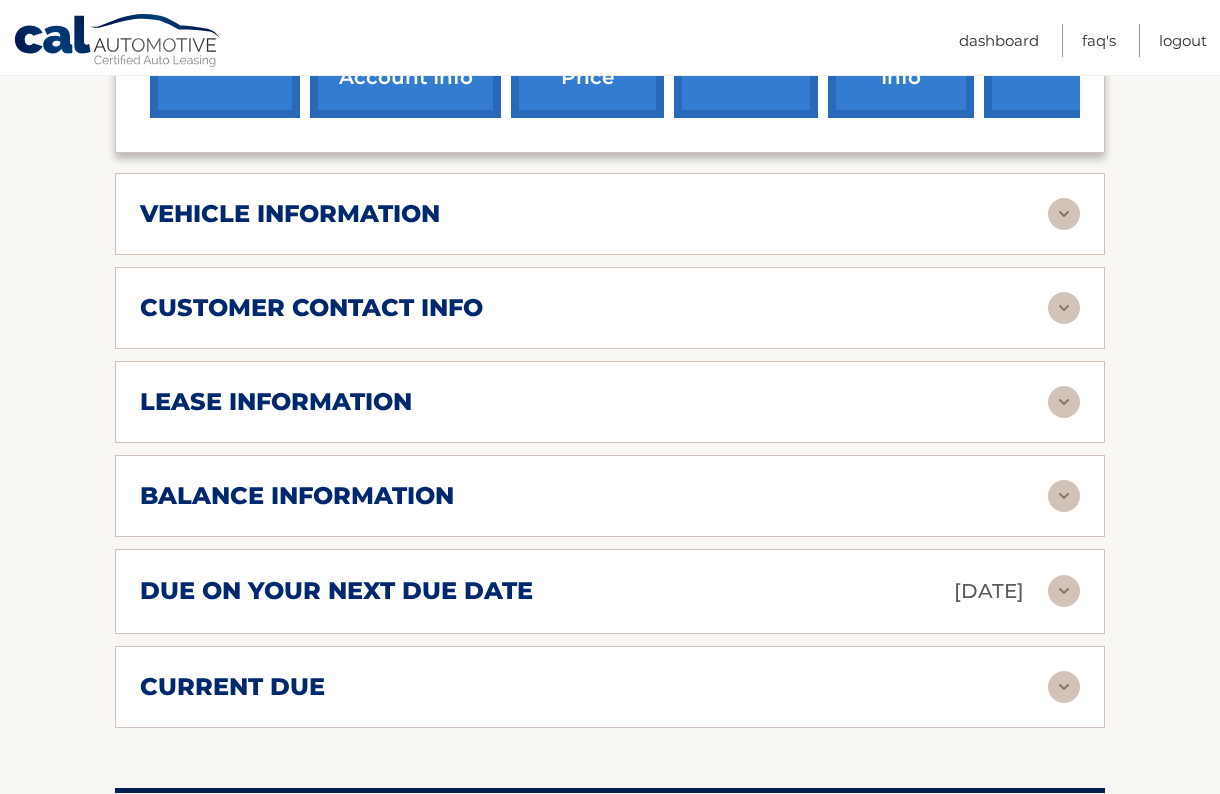 scroll, scrollTop: 809, scrollLeft: 0, axis: vertical 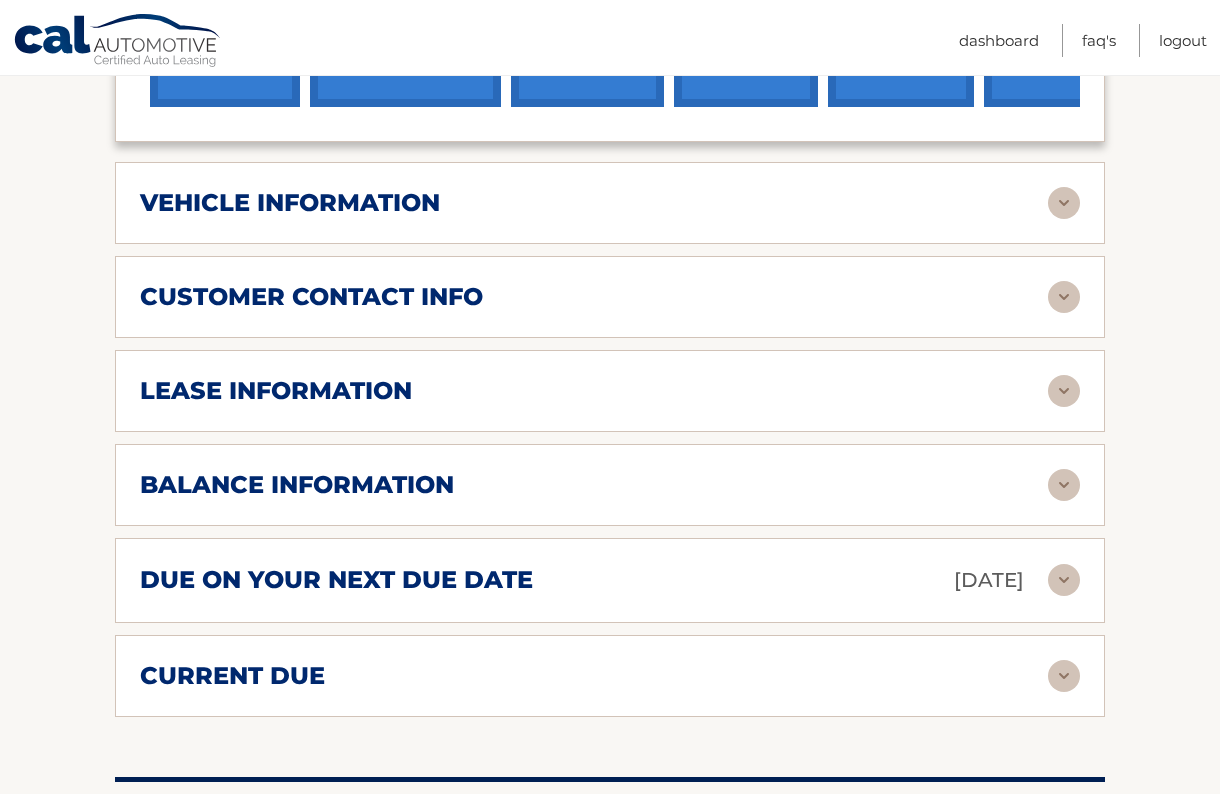 click on "lease information" at bounding box center (276, 391) 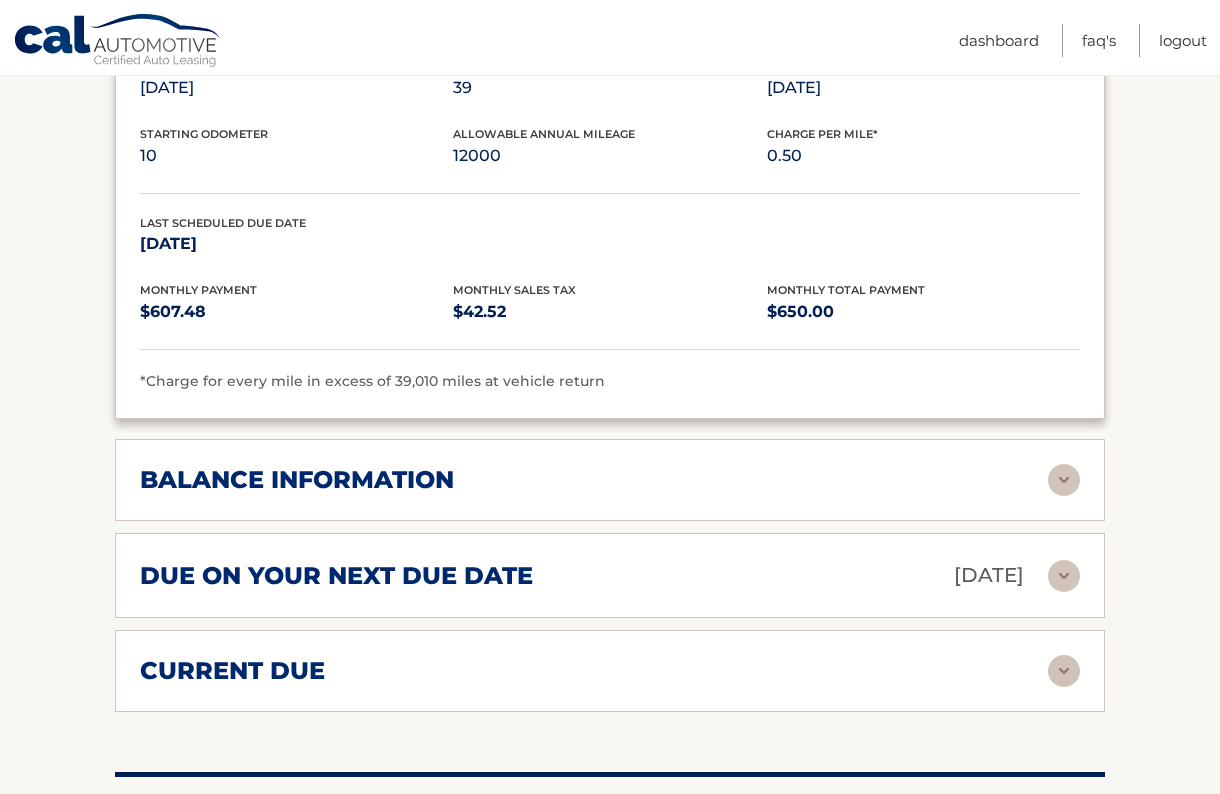 scroll, scrollTop: 1193, scrollLeft: 0, axis: vertical 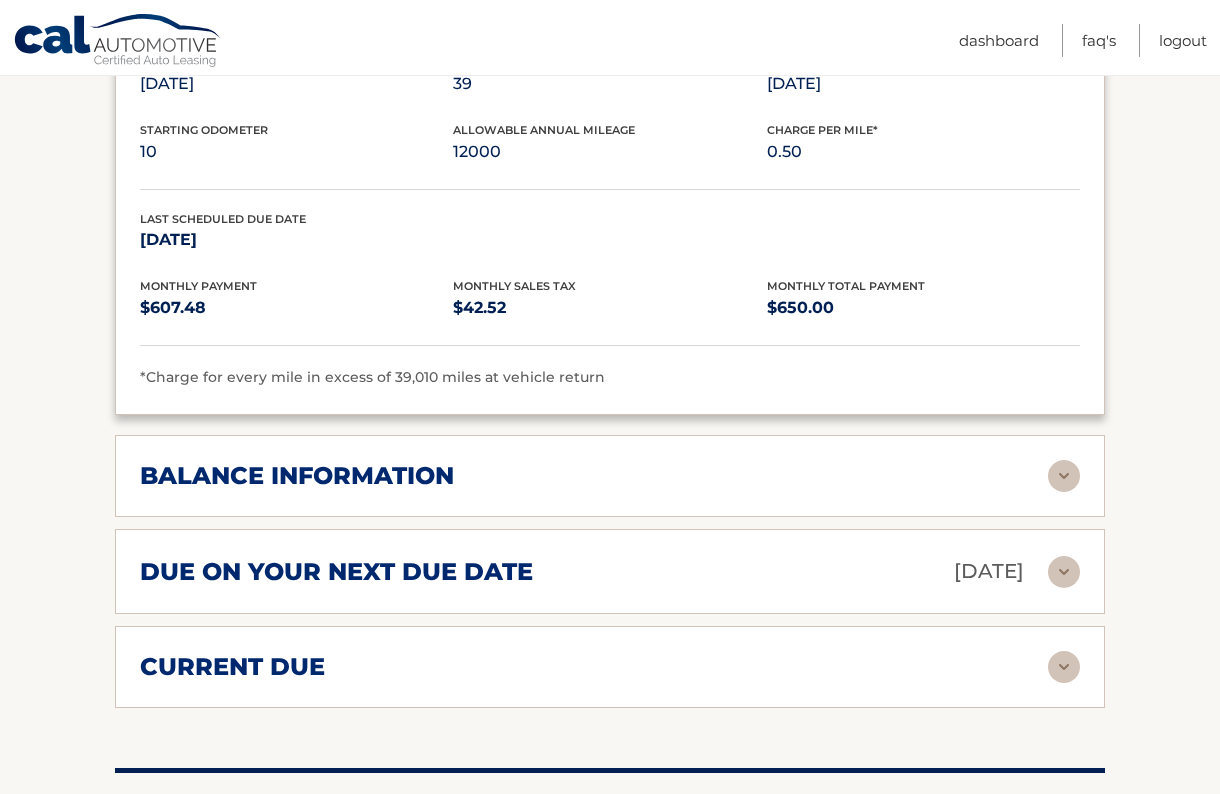 click on "balance information
Payments Received
23
Payments Remaining
16
Next Payment will be due
[DATE]
Most Recent Payment Was Due
[DATE]
Last Payment was received
[DATE]" at bounding box center [610, 476] 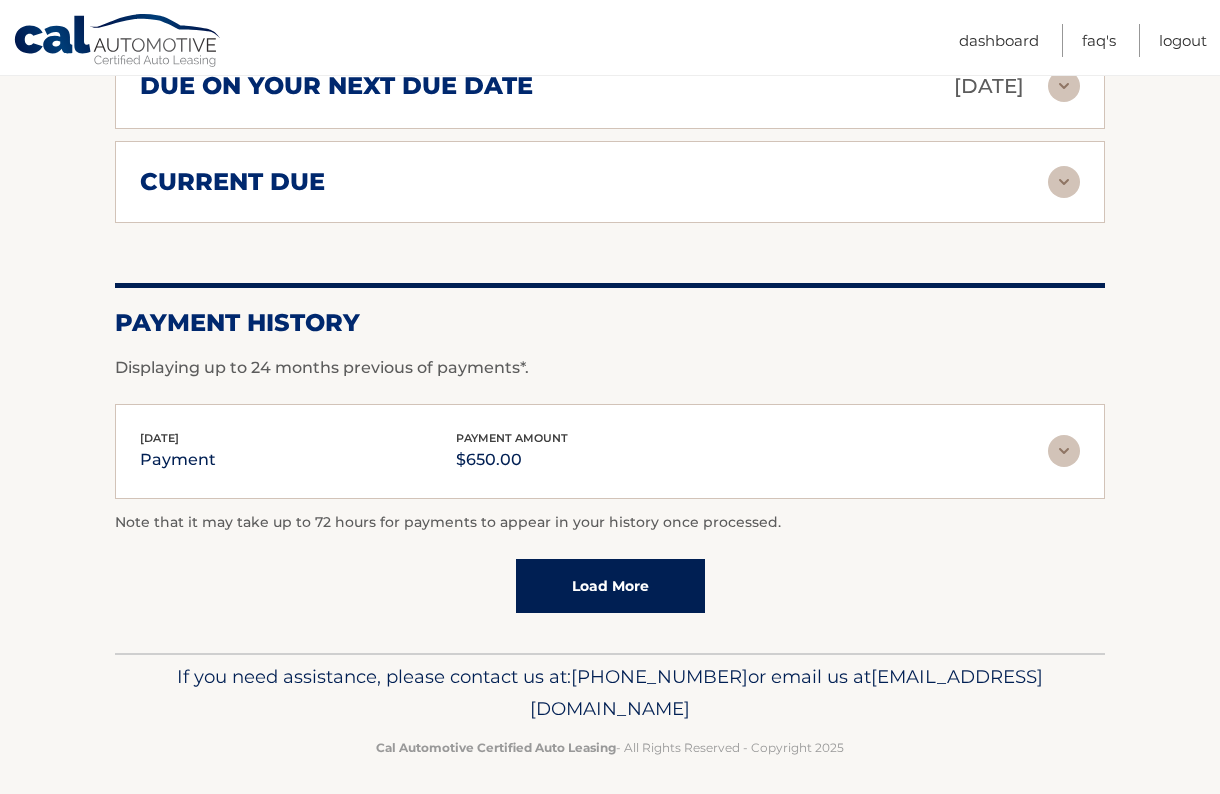 scroll, scrollTop: 1919, scrollLeft: 0, axis: vertical 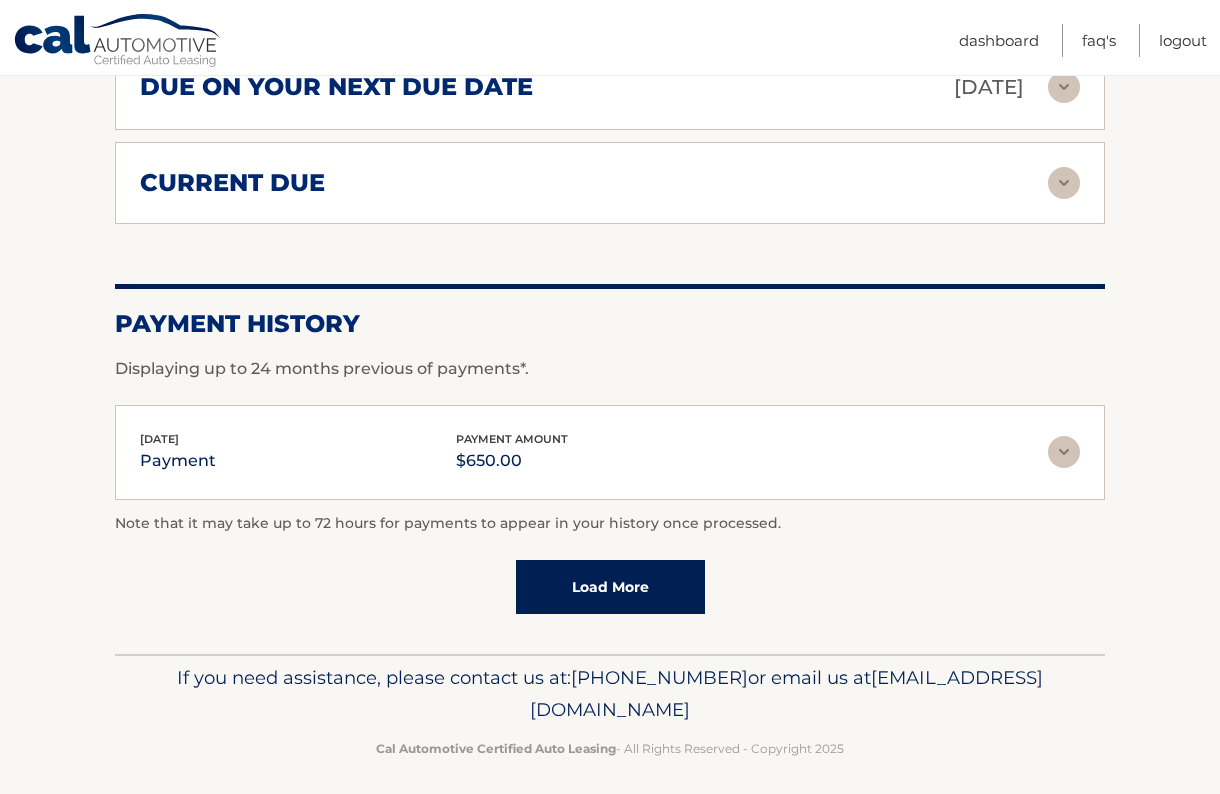 click on "Load More" at bounding box center [610, 587] 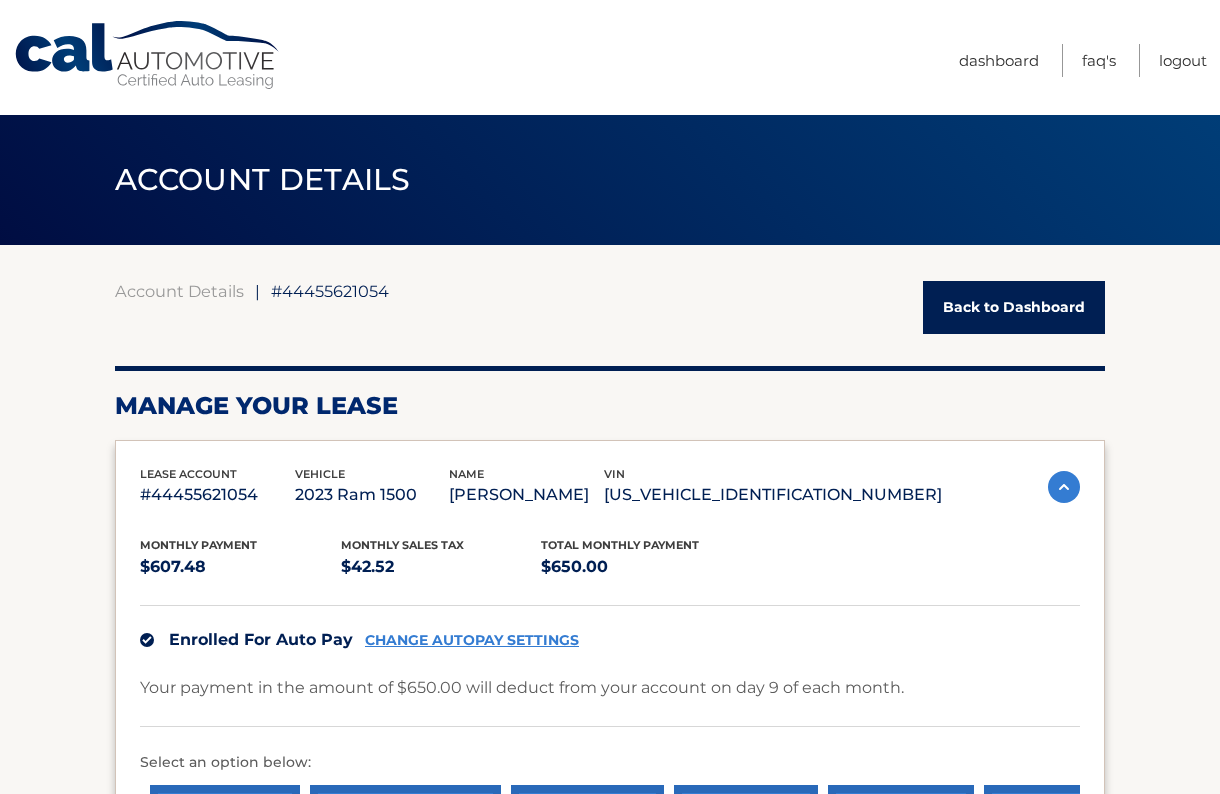 scroll, scrollTop: 0, scrollLeft: 0, axis: both 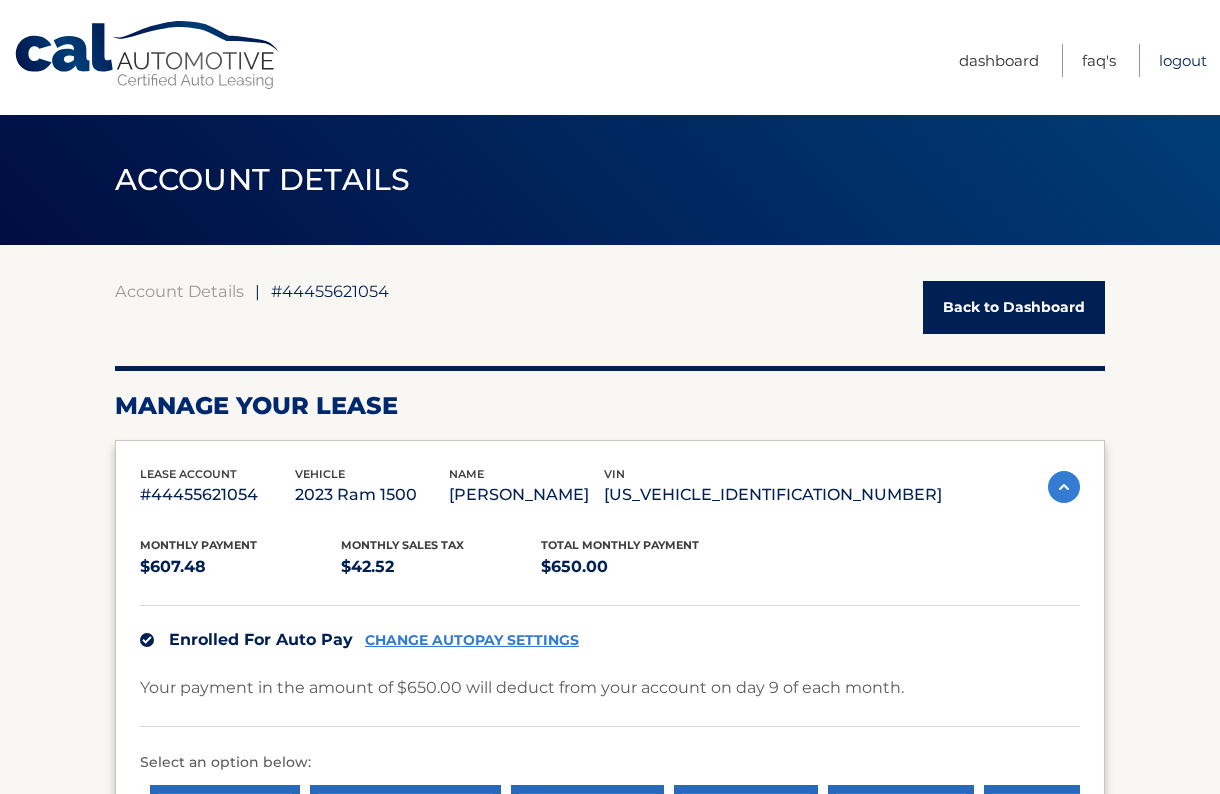 click on "Logout" at bounding box center (1183, 60) 